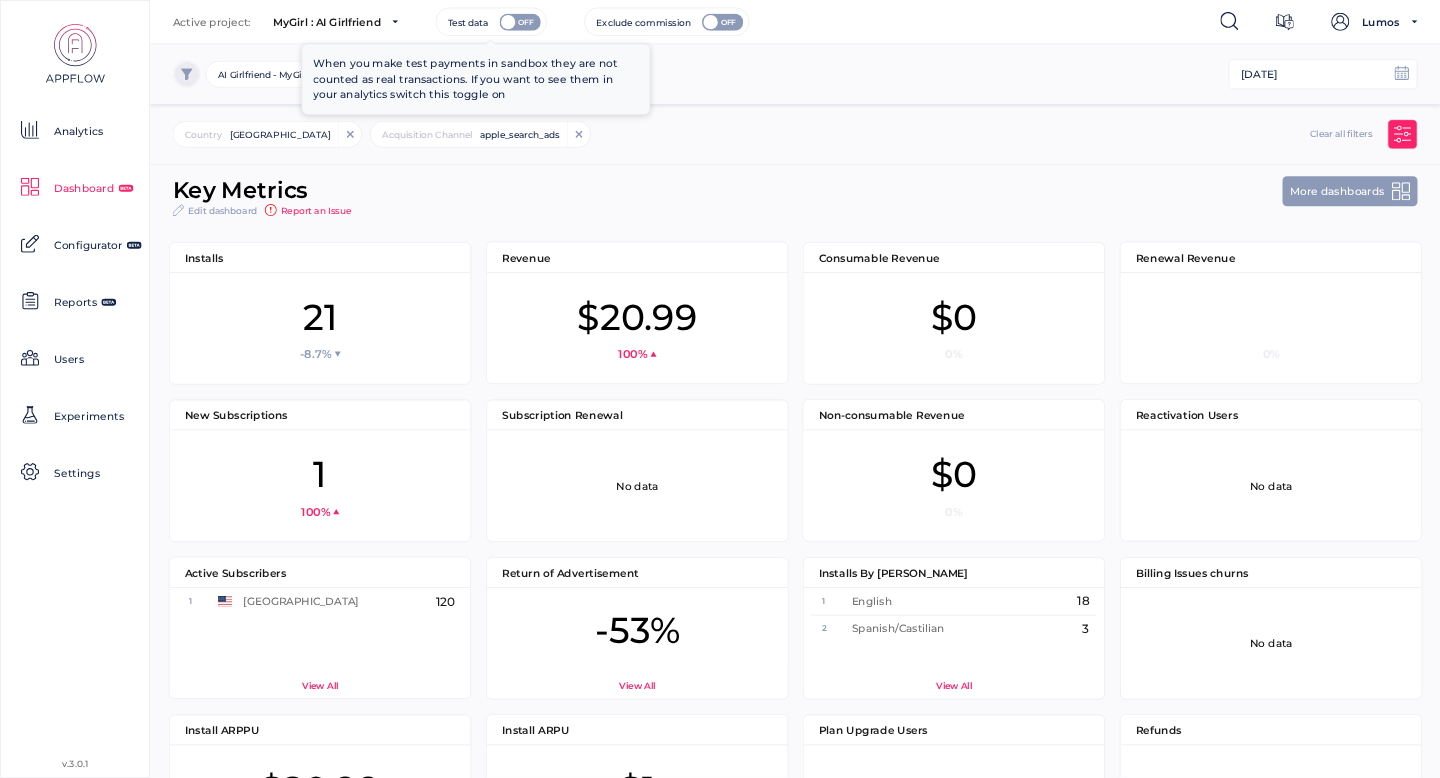 scroll, scrollTop: 0, scrollLeft: 0, axis: both 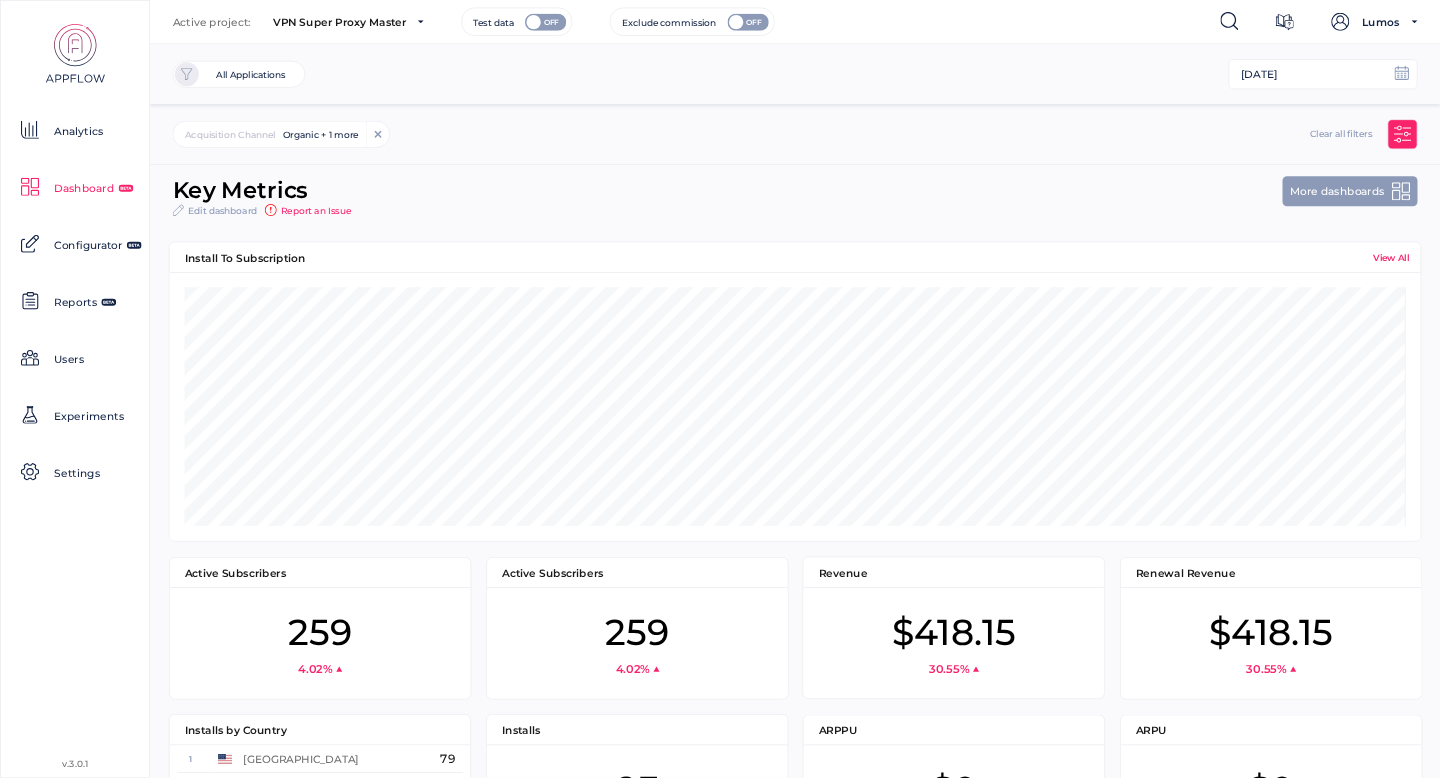 click on "Acquisition Channel Organic + 1 more +0 more Clear all filters" at bounding box center [795, 134] 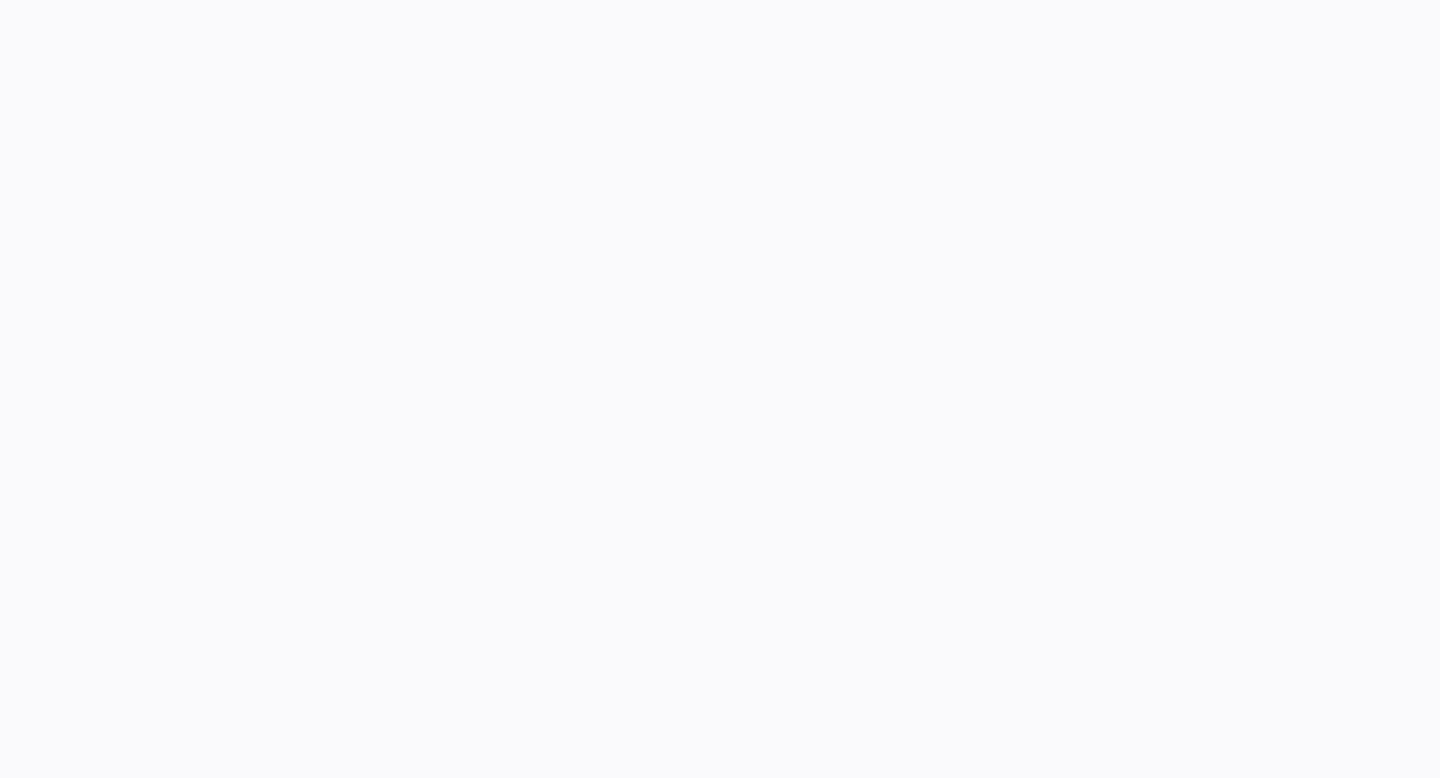 scroll, scrollTop: 0, scrollLeft: 0, axis: both 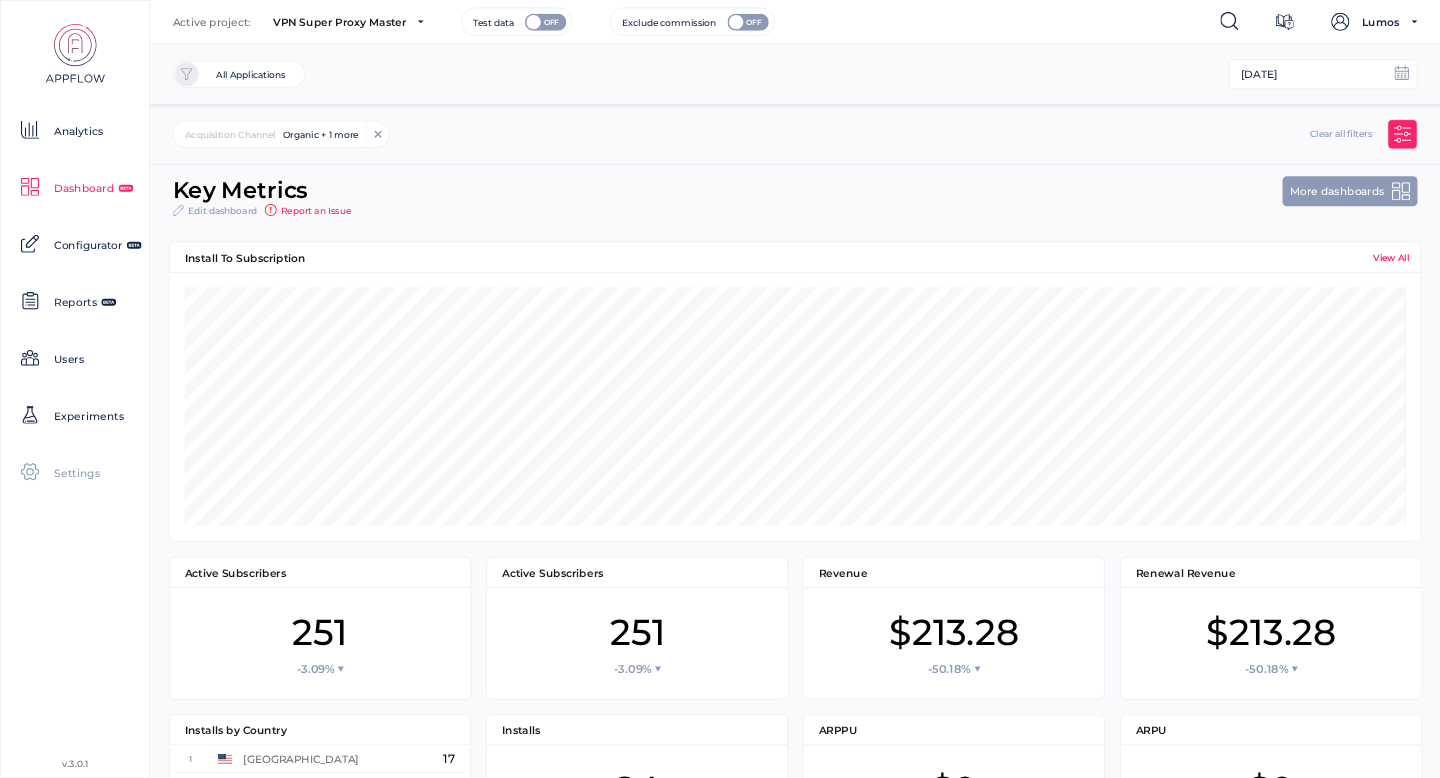 click on "Settings" at bounding box center [77, 474] 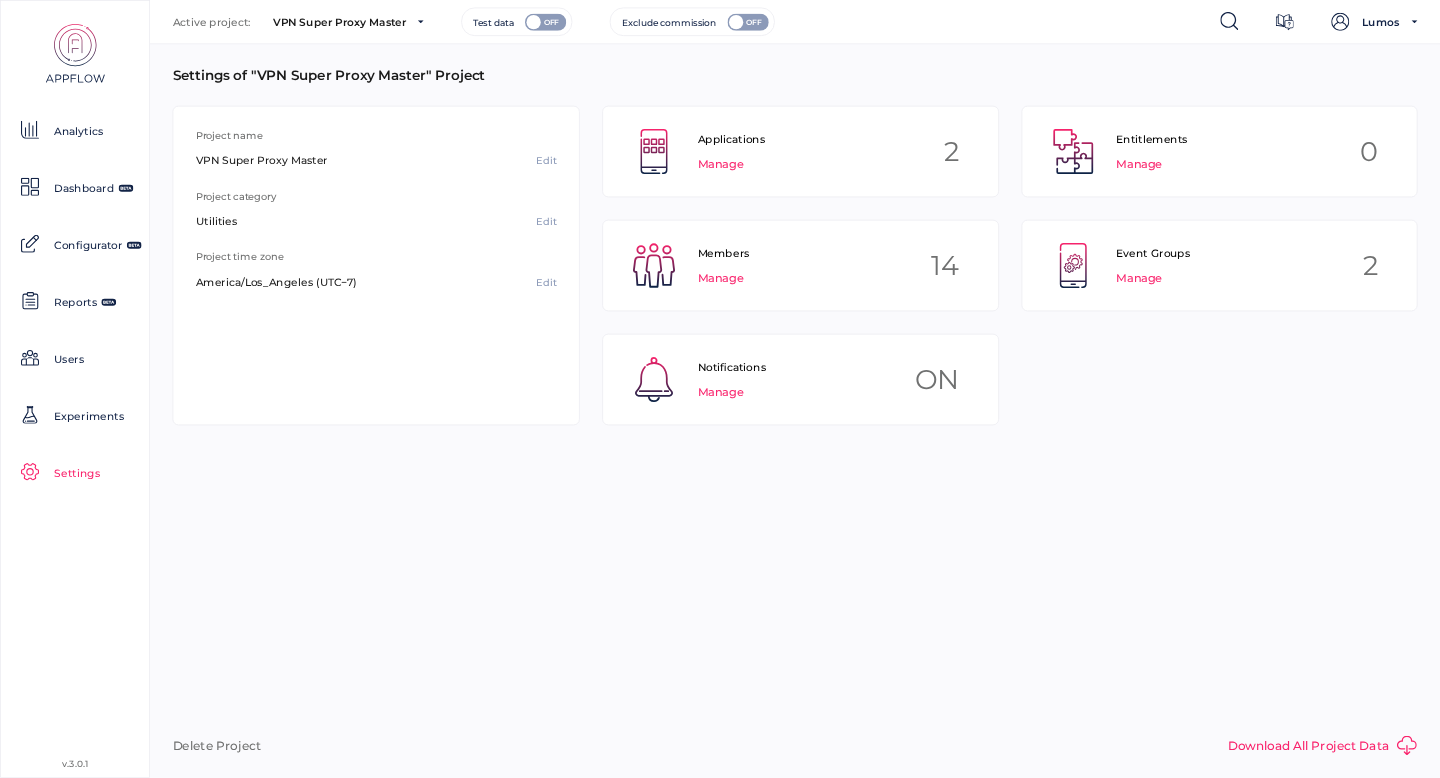 click on "America/Los_Angeles (UTC−7) Edit" at bounding box center [376, 282] 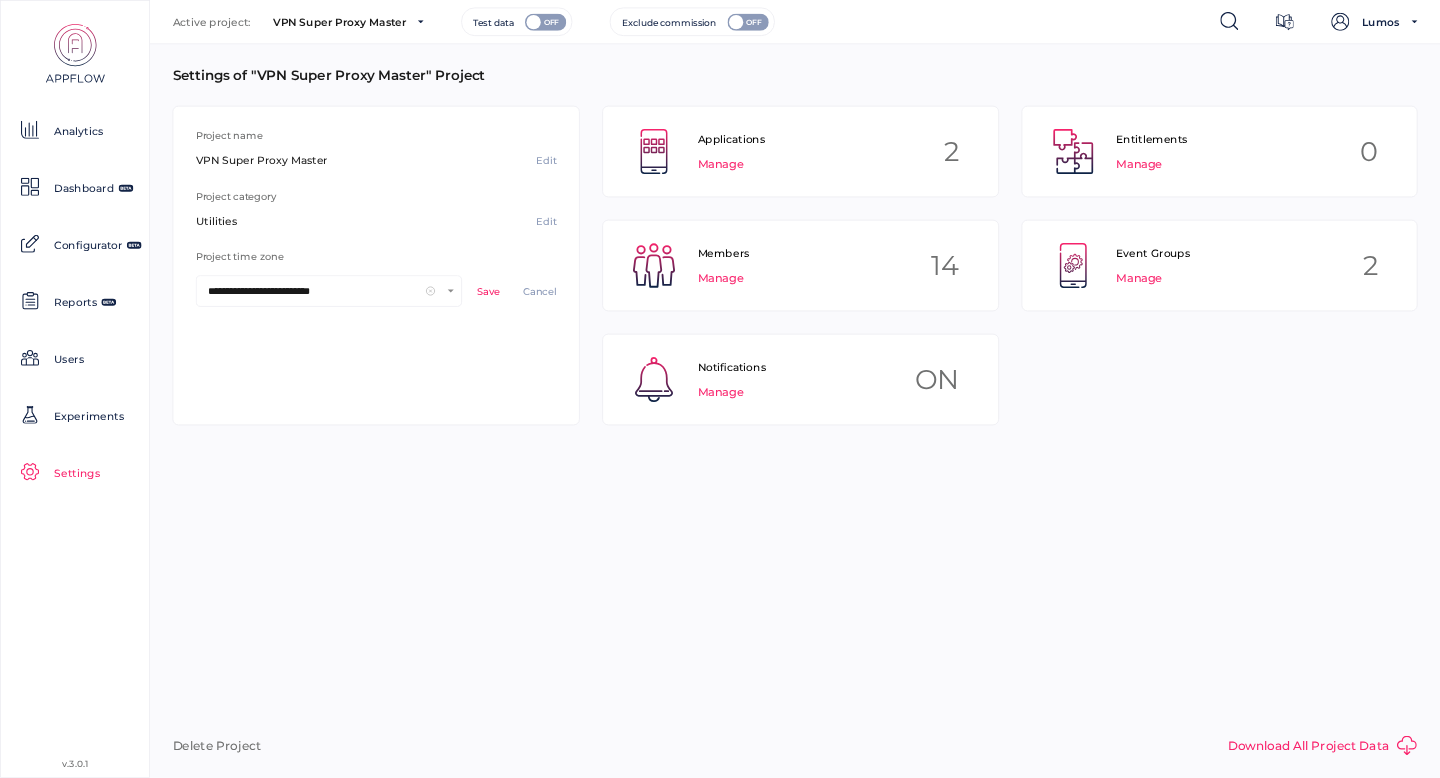 click on "**********" at bounding box center (376, 266) 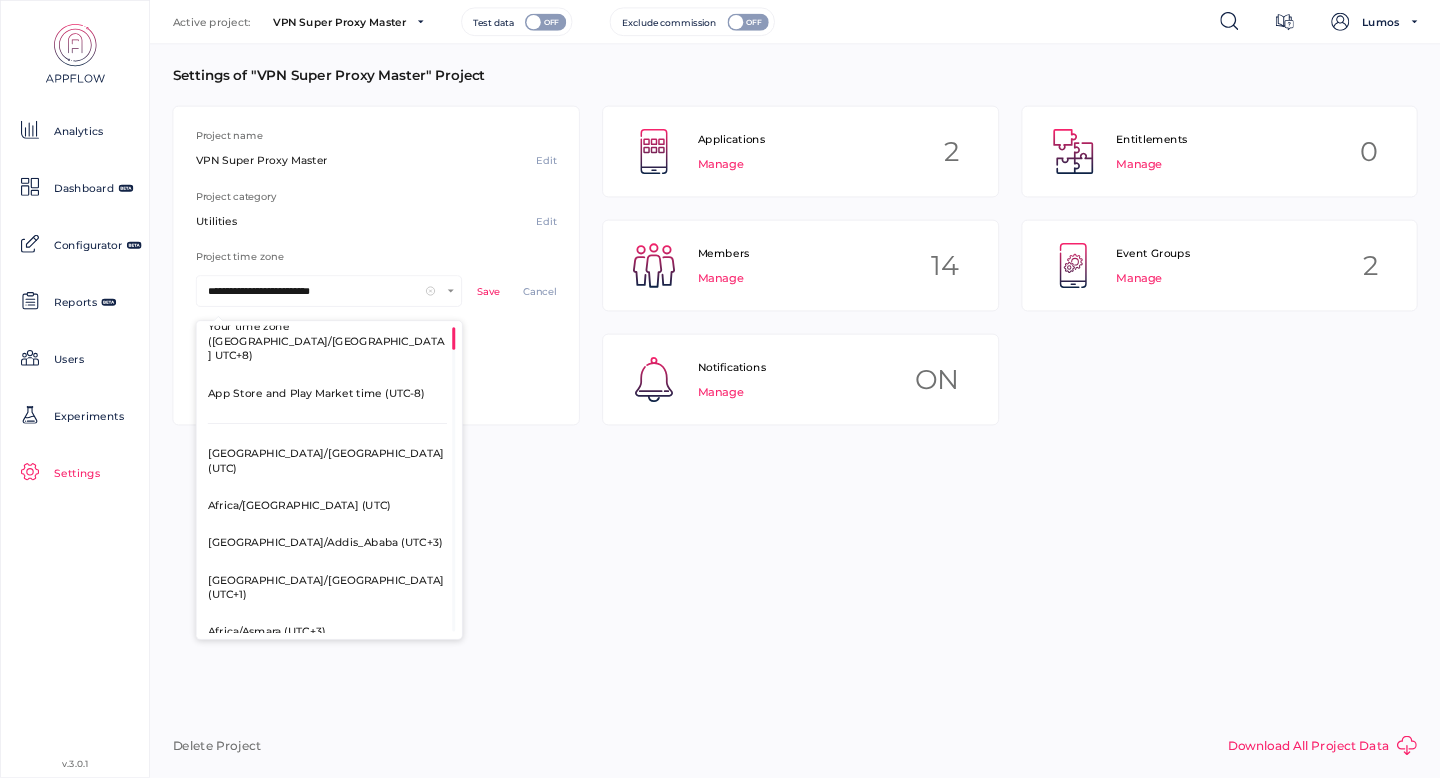 scroll, scrollTop: 0, scrollLeft: 0, axis: both 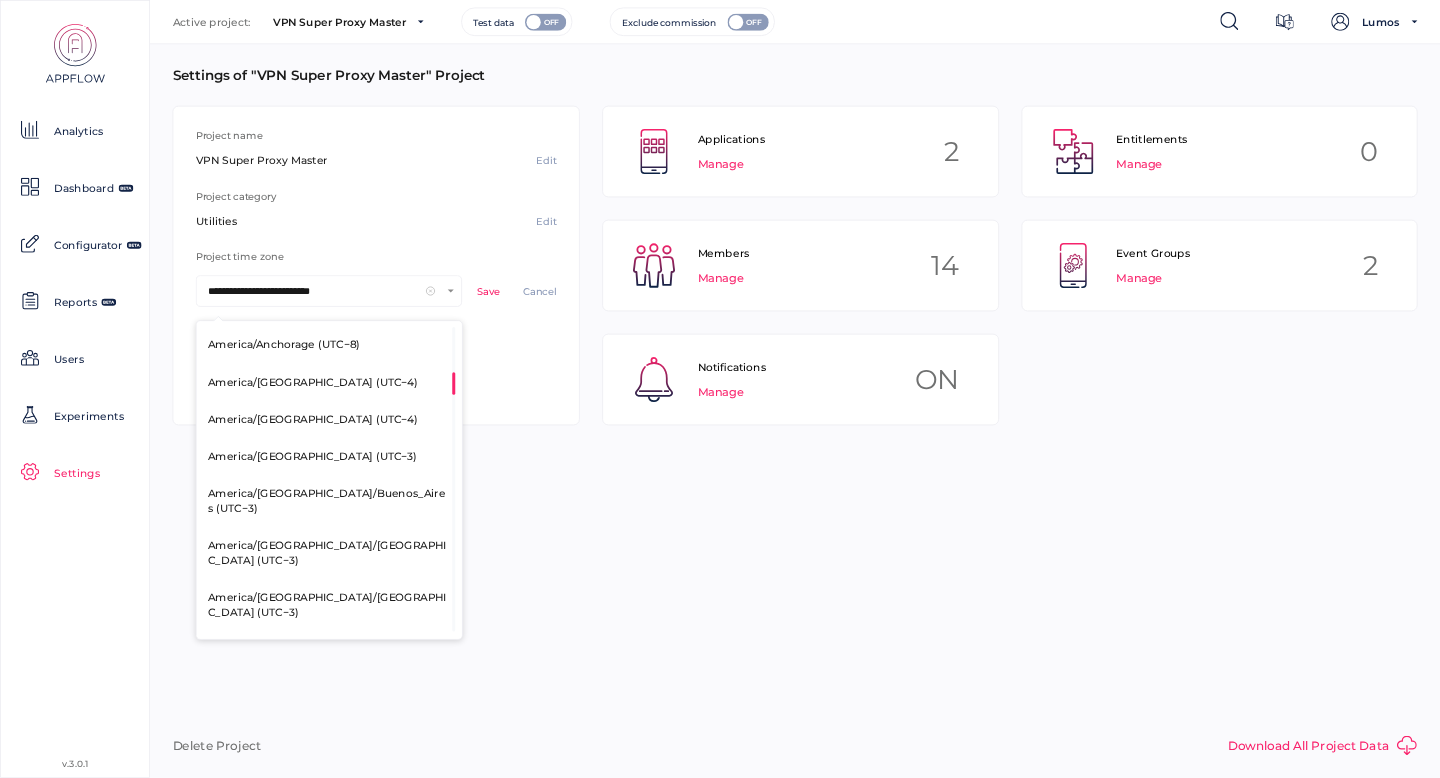 click on "America/Aruba (UTC−4)" at bounding box center [270, 1116] 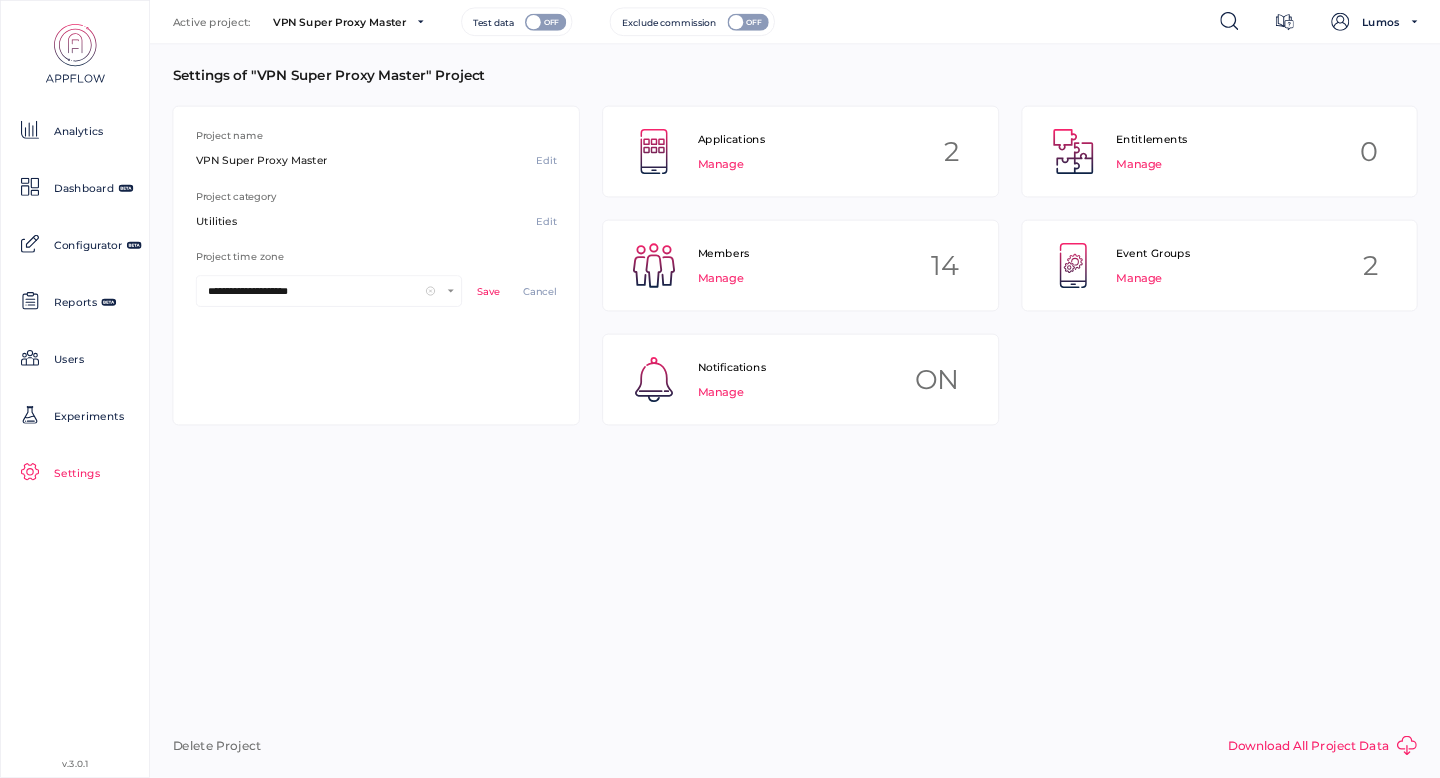 click on "Save" 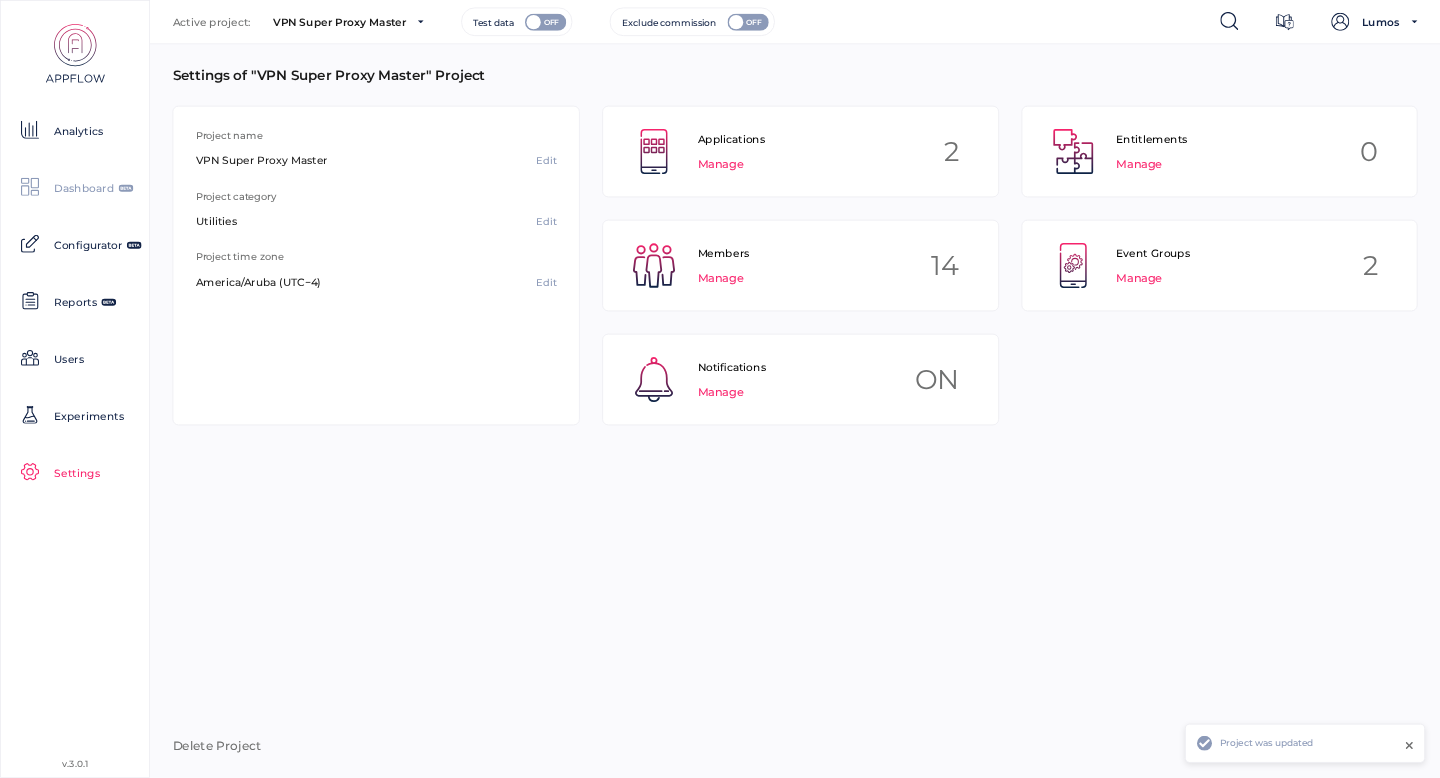 click on "Dashboard" 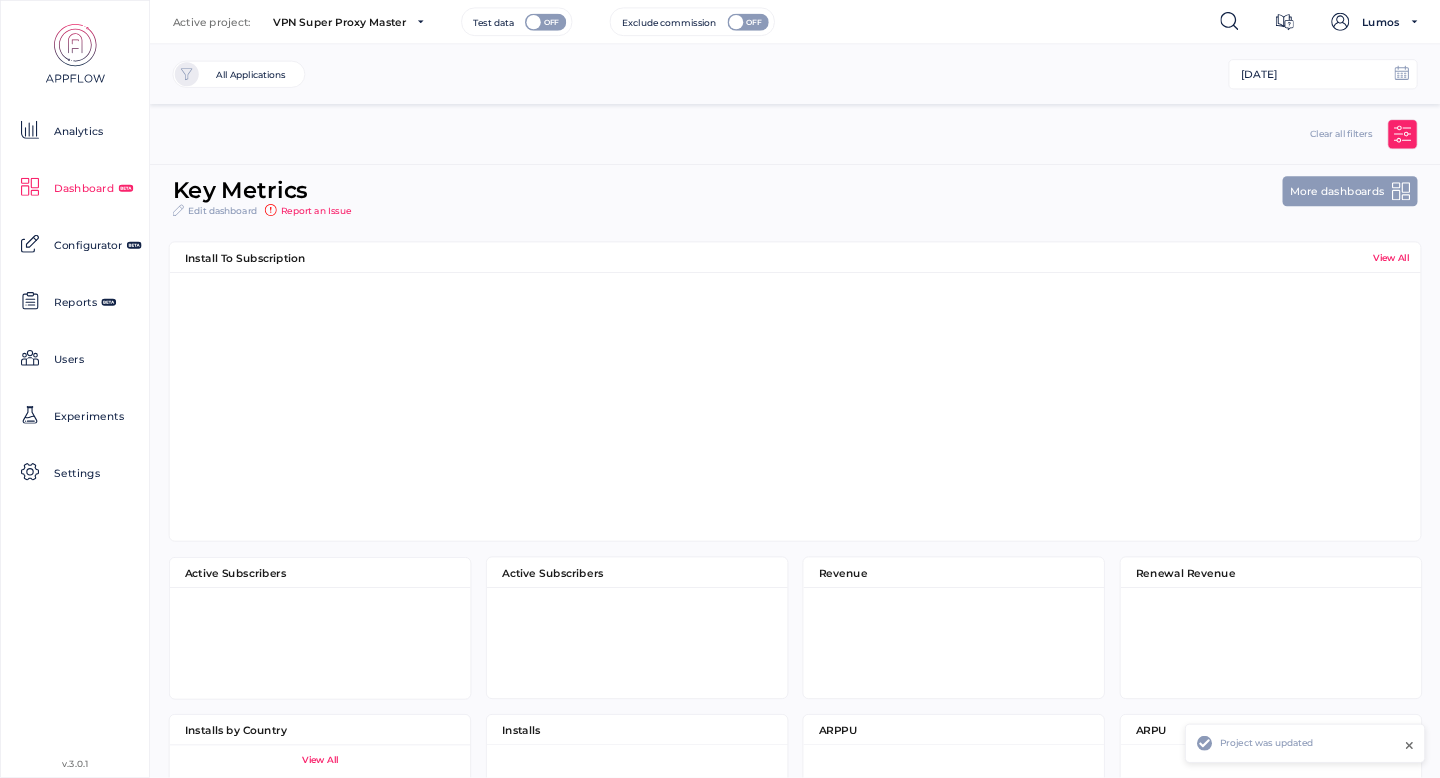 scroll, scrollTop: 10, scrollLeft: 10, axis: both 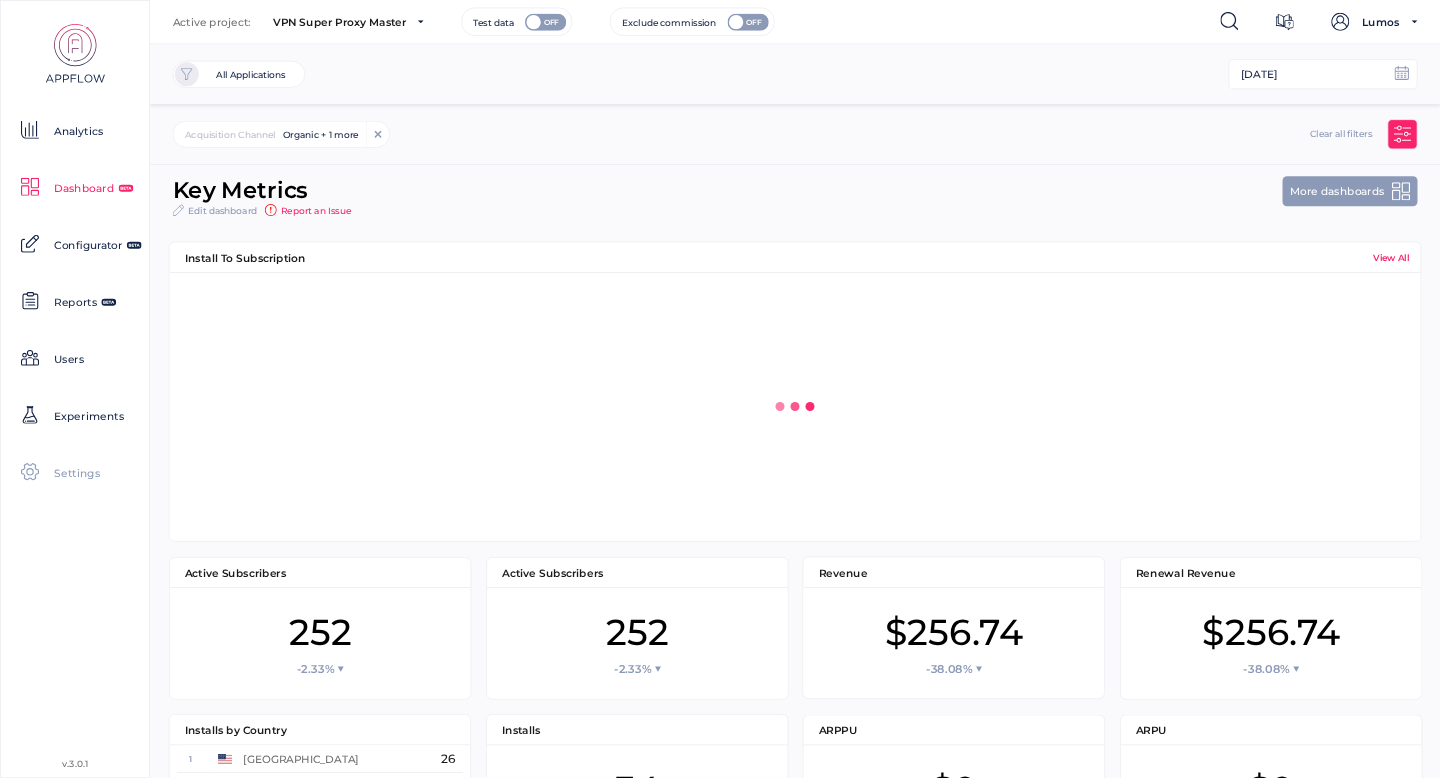click on "Settings" at bounding box center (77, 474) 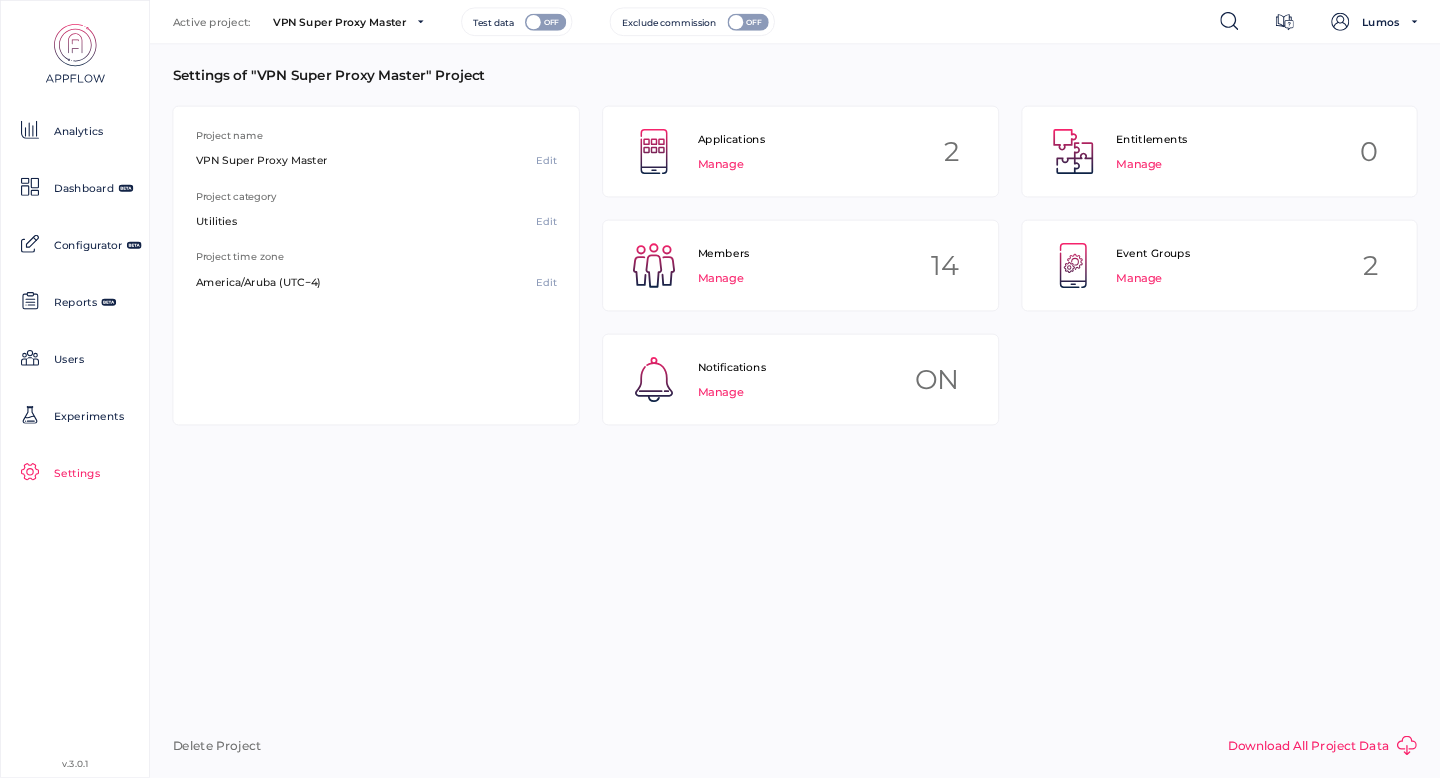 click on "Edit" 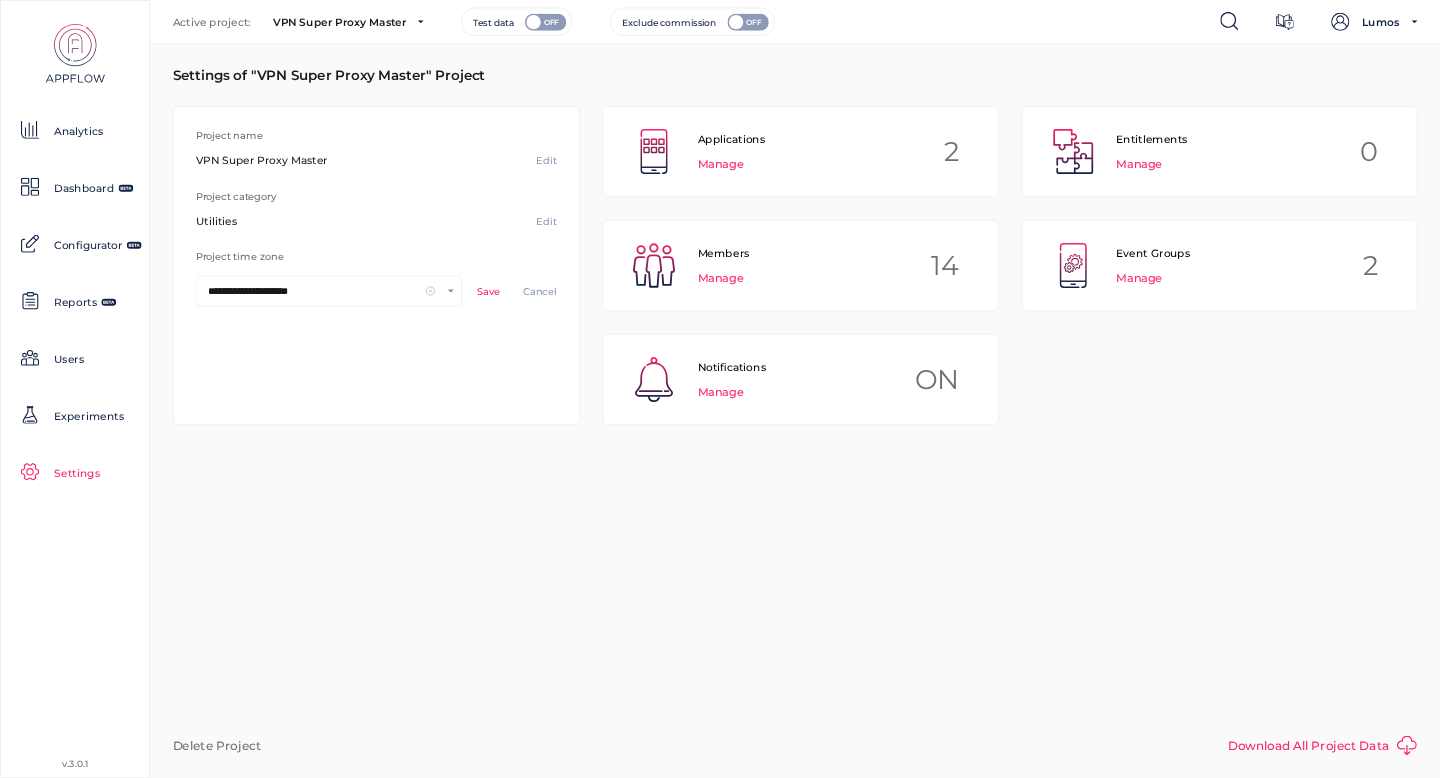 click on "**********" at bounding box center [313, 291] 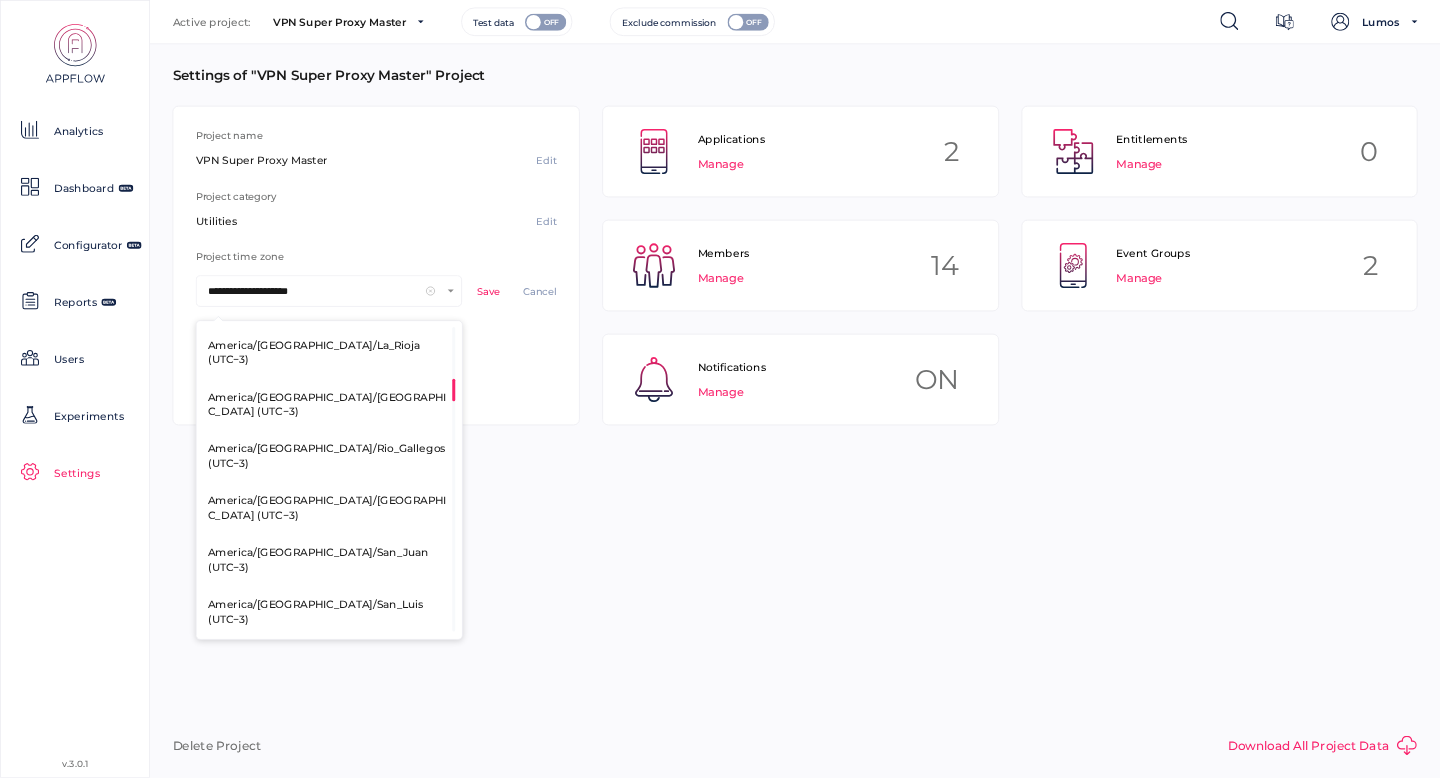 scroll, scrollTop: 3822, scrollLeft: 0, axis: vertical 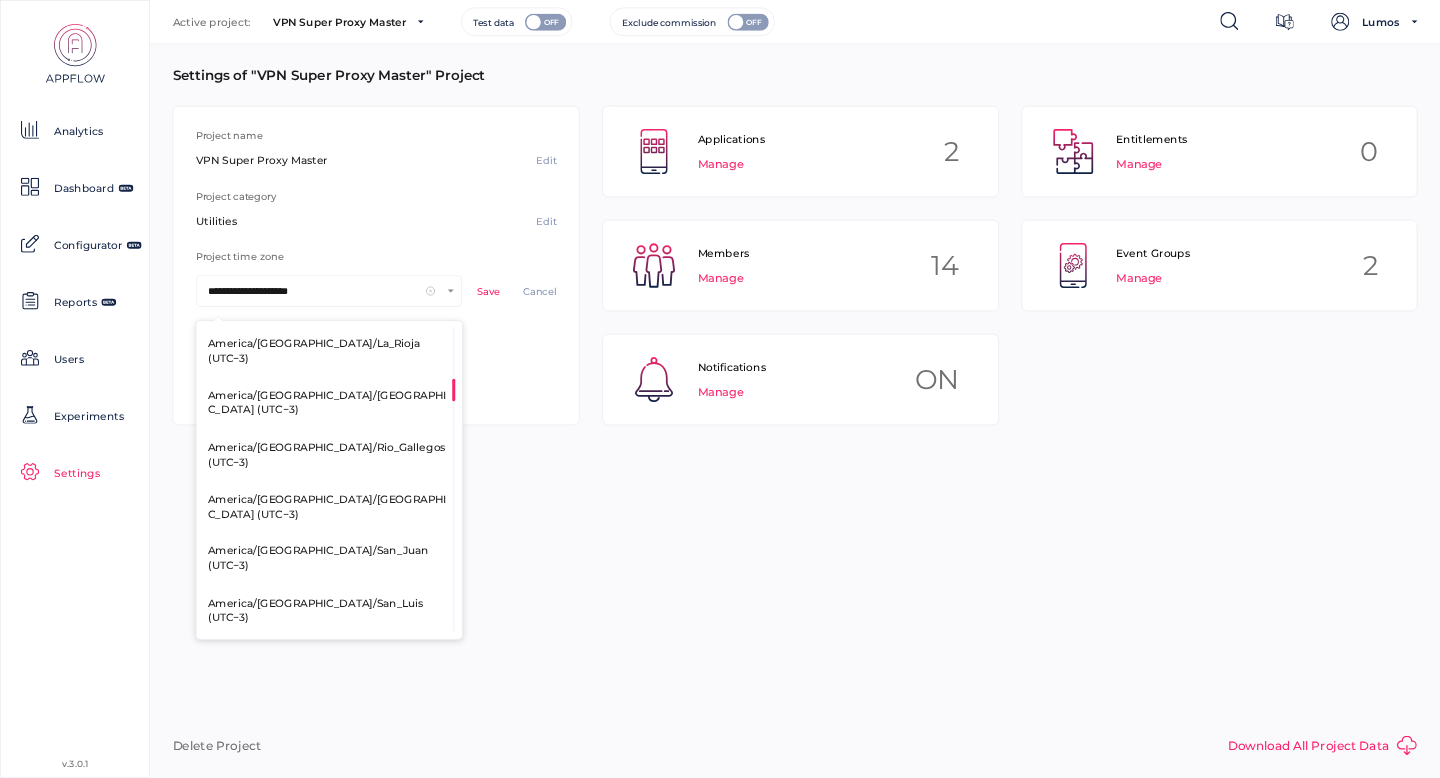 click on "America/Bogota (UTC−5)" at bounding box center [312, 1131] 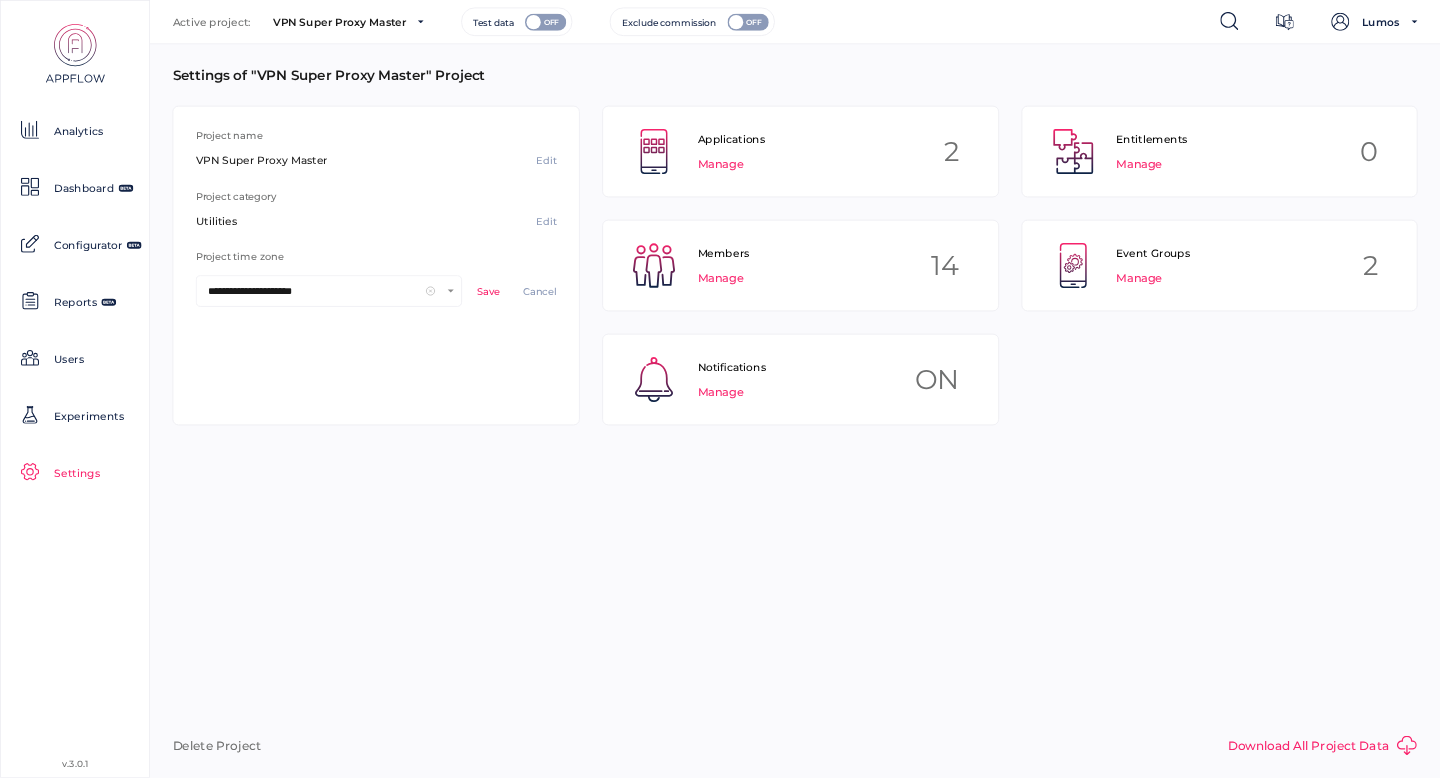 click on "Save" 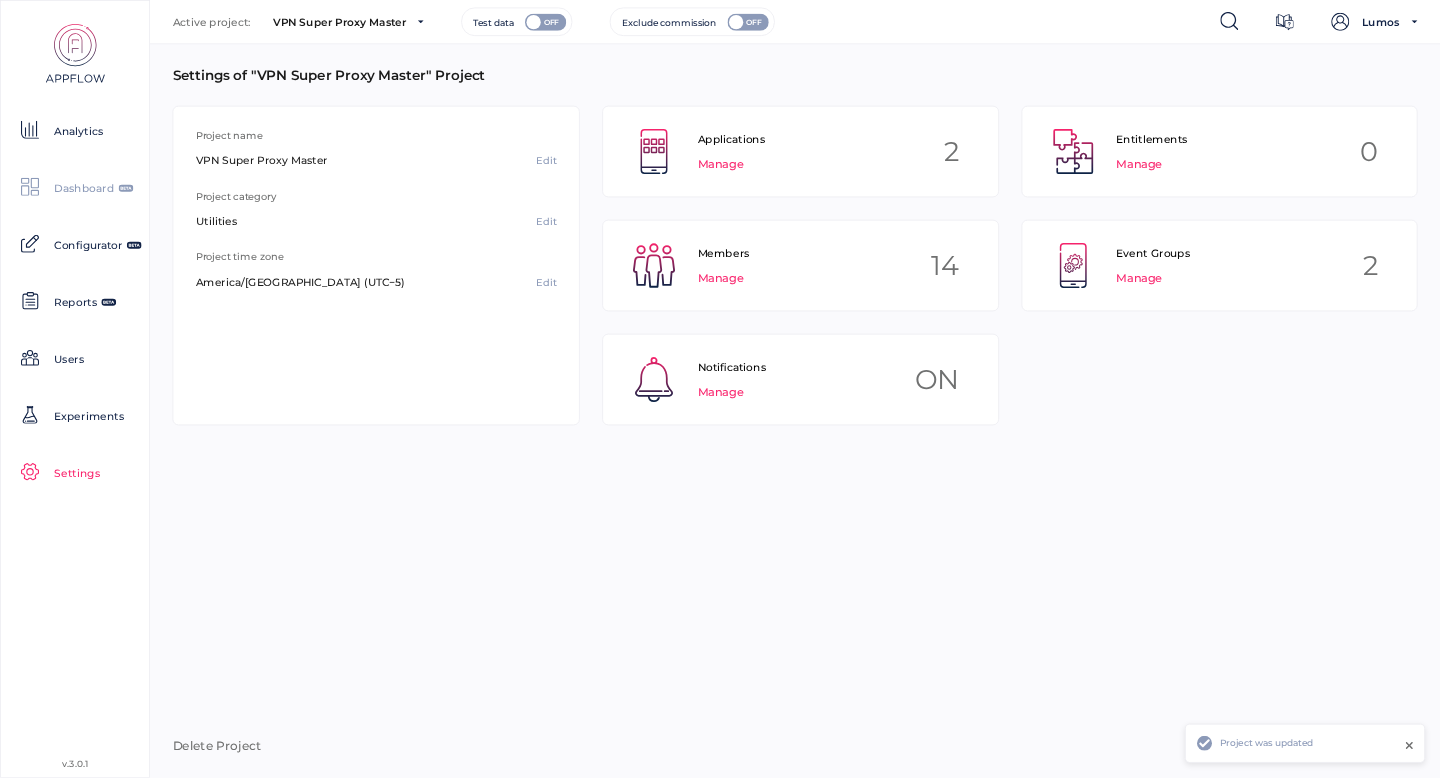 click on "Dashboard" at bounding box center [84, 189] 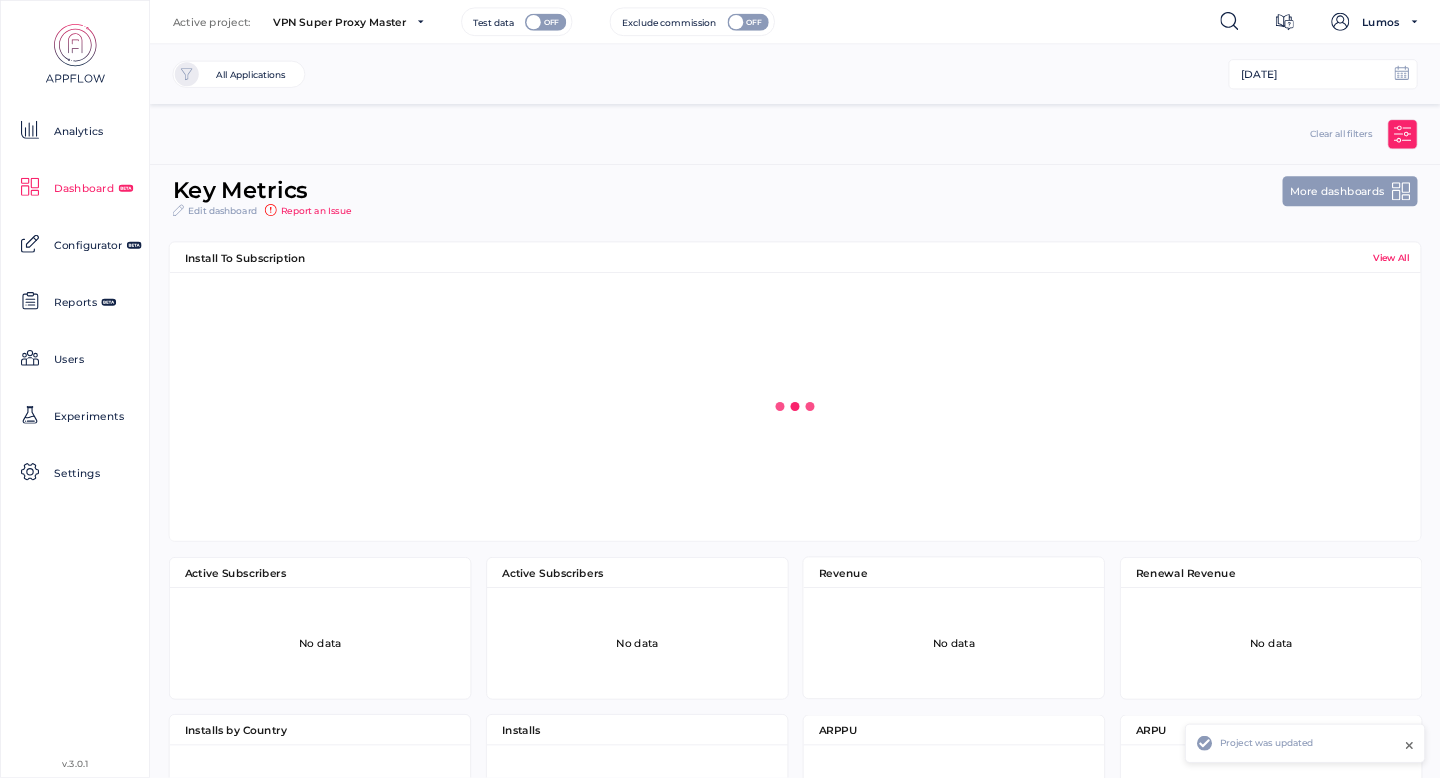 scroll, scrollTop: 9, scrollLeft: 1, axis: both 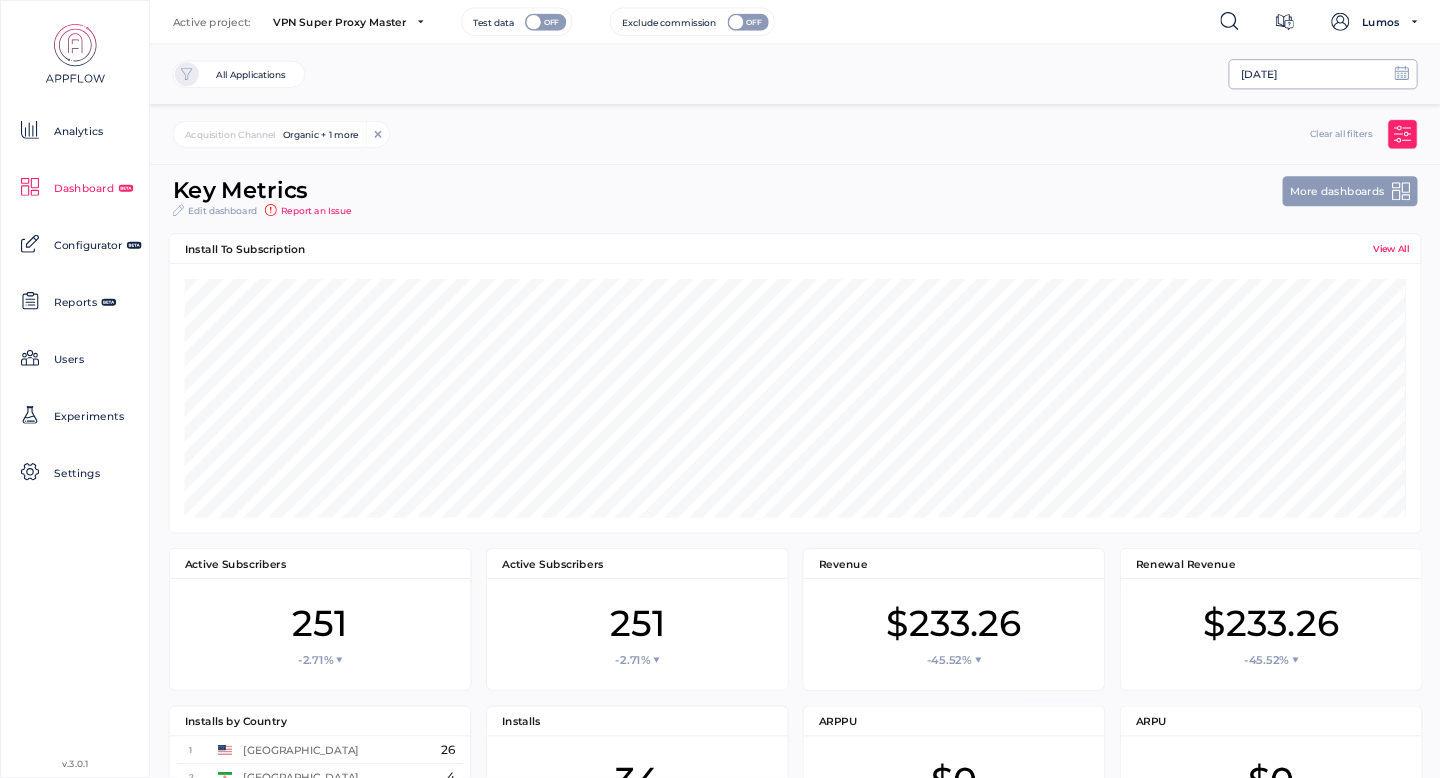 click on "[DATE]" 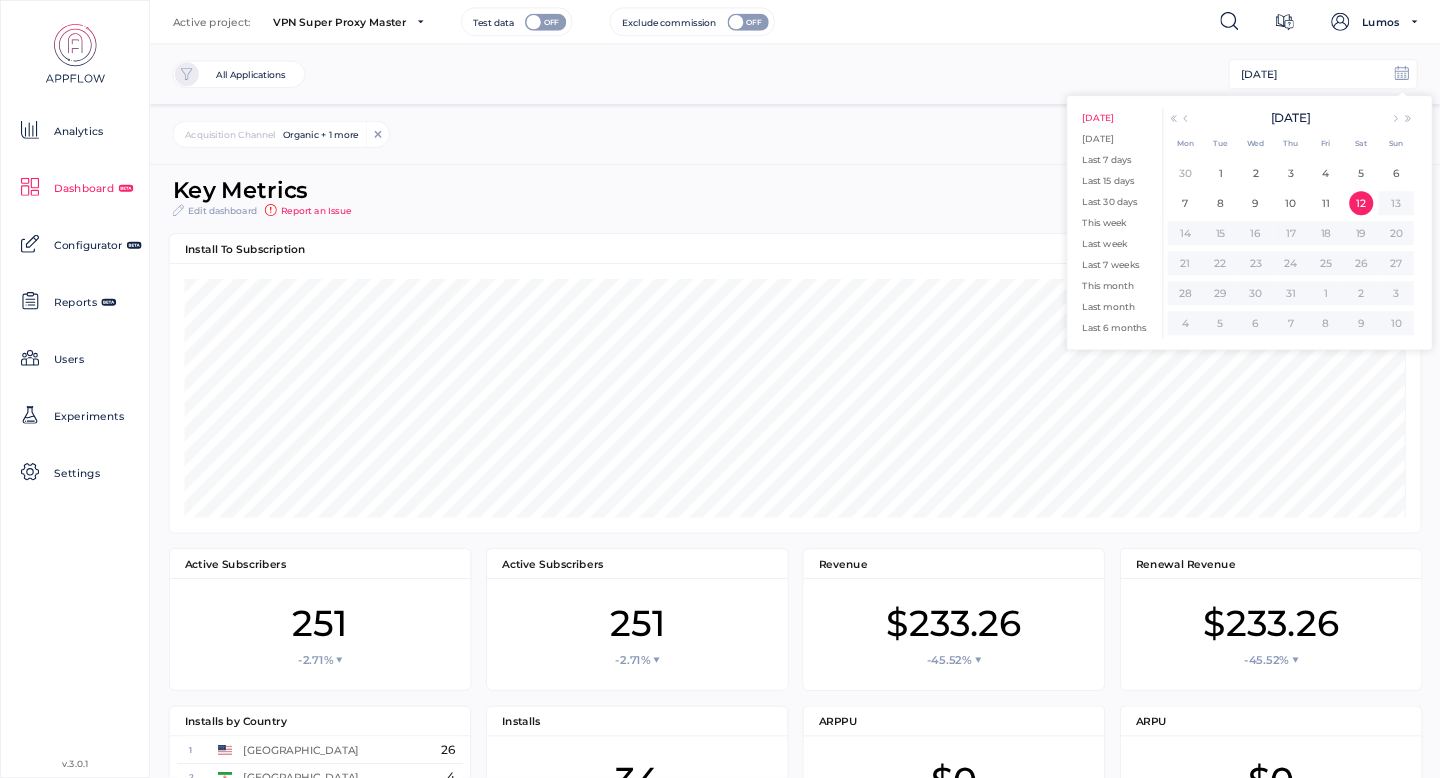 click on "[DATE] [DATE] Last 7 days Last 15 days Last 30 days This week Last week Last 7 weeks This month Last month Last 6 months All time" 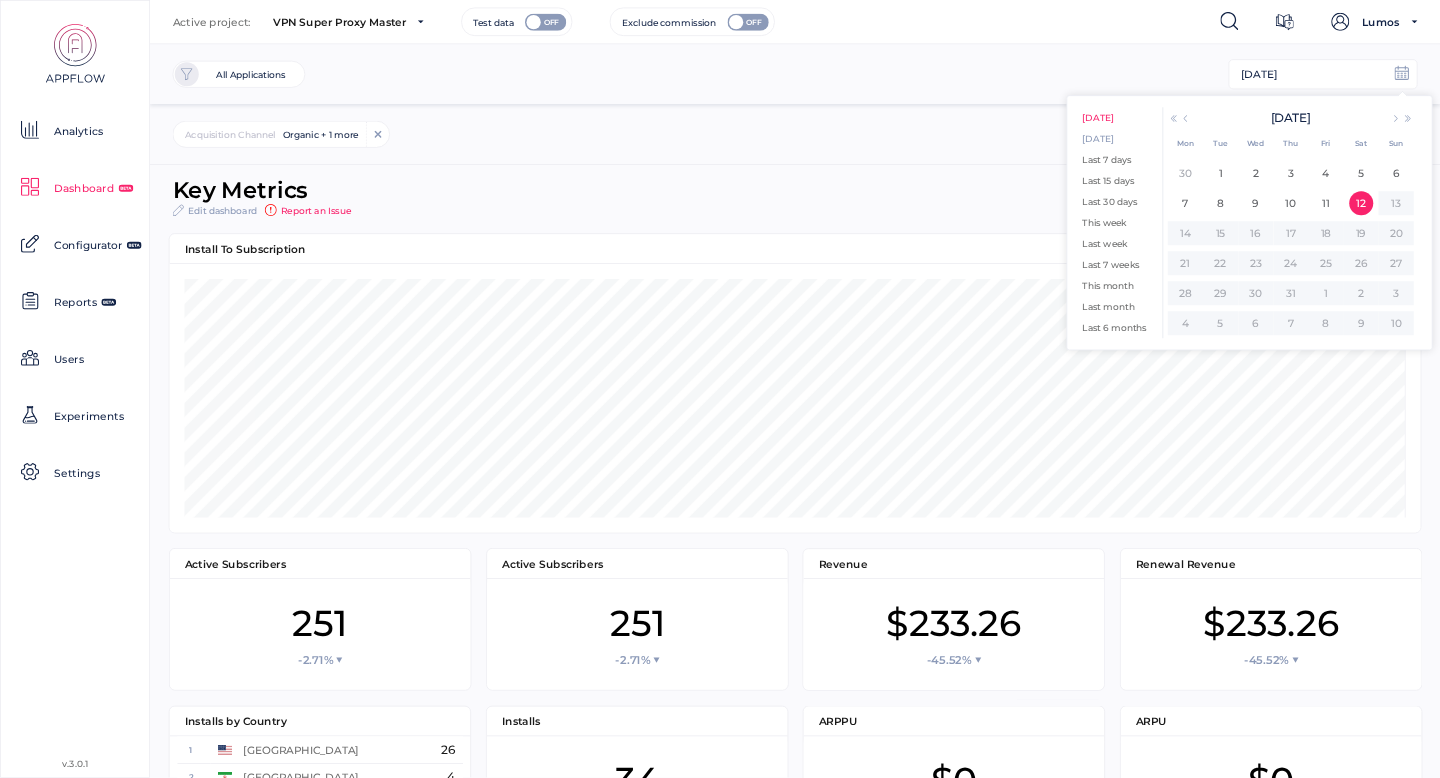 click on "[DATE]" 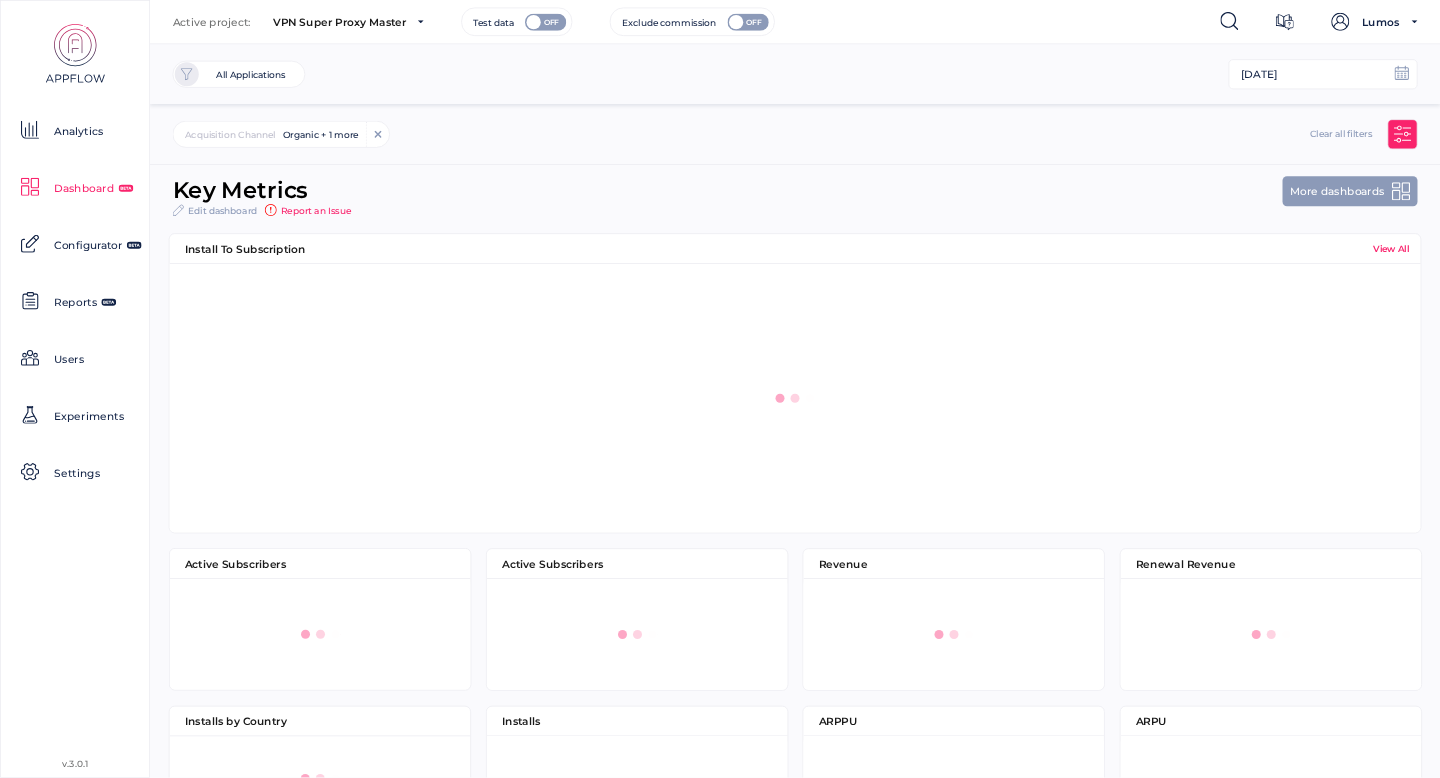 scroll, scrollTop: 112, scrollLeft: 381, axis: both 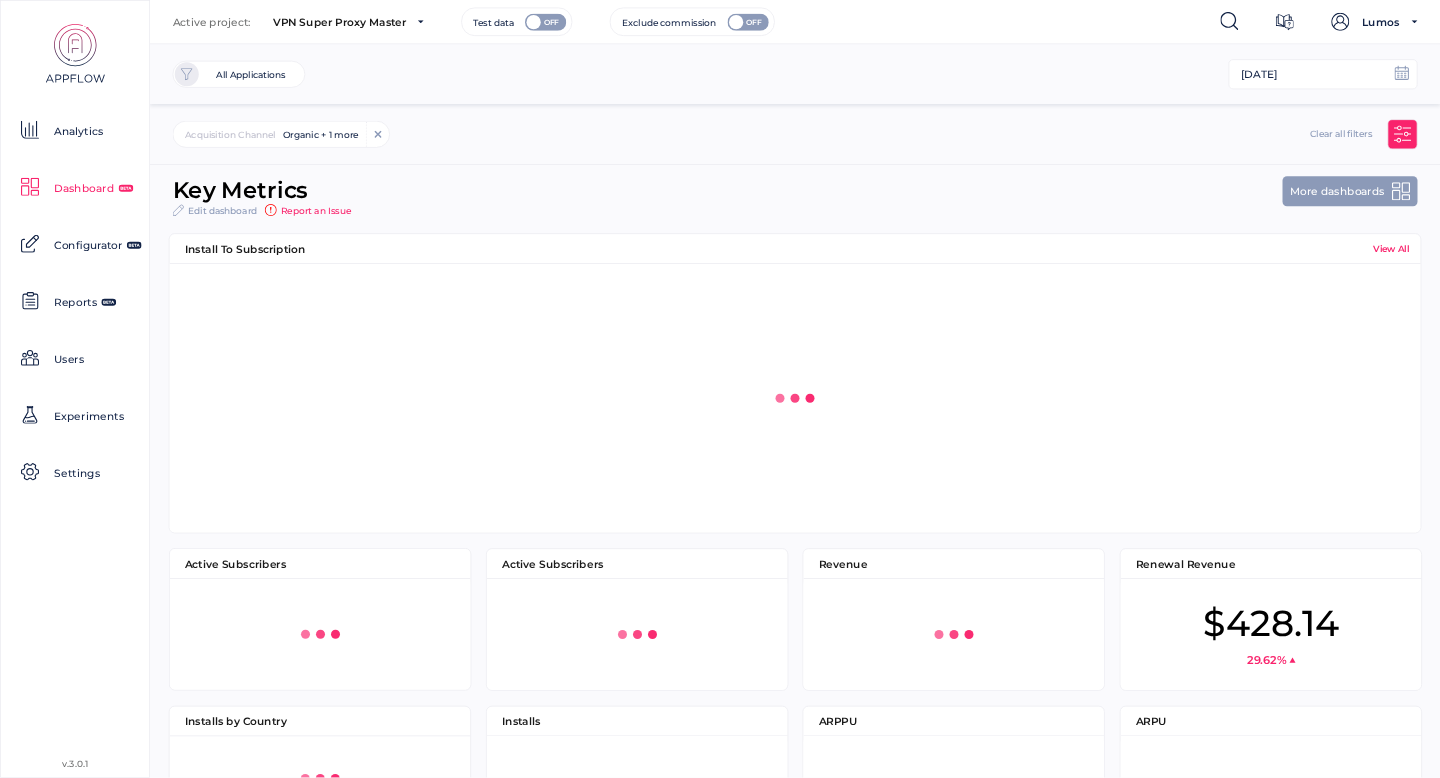 click at bounding box center [1403, 134] 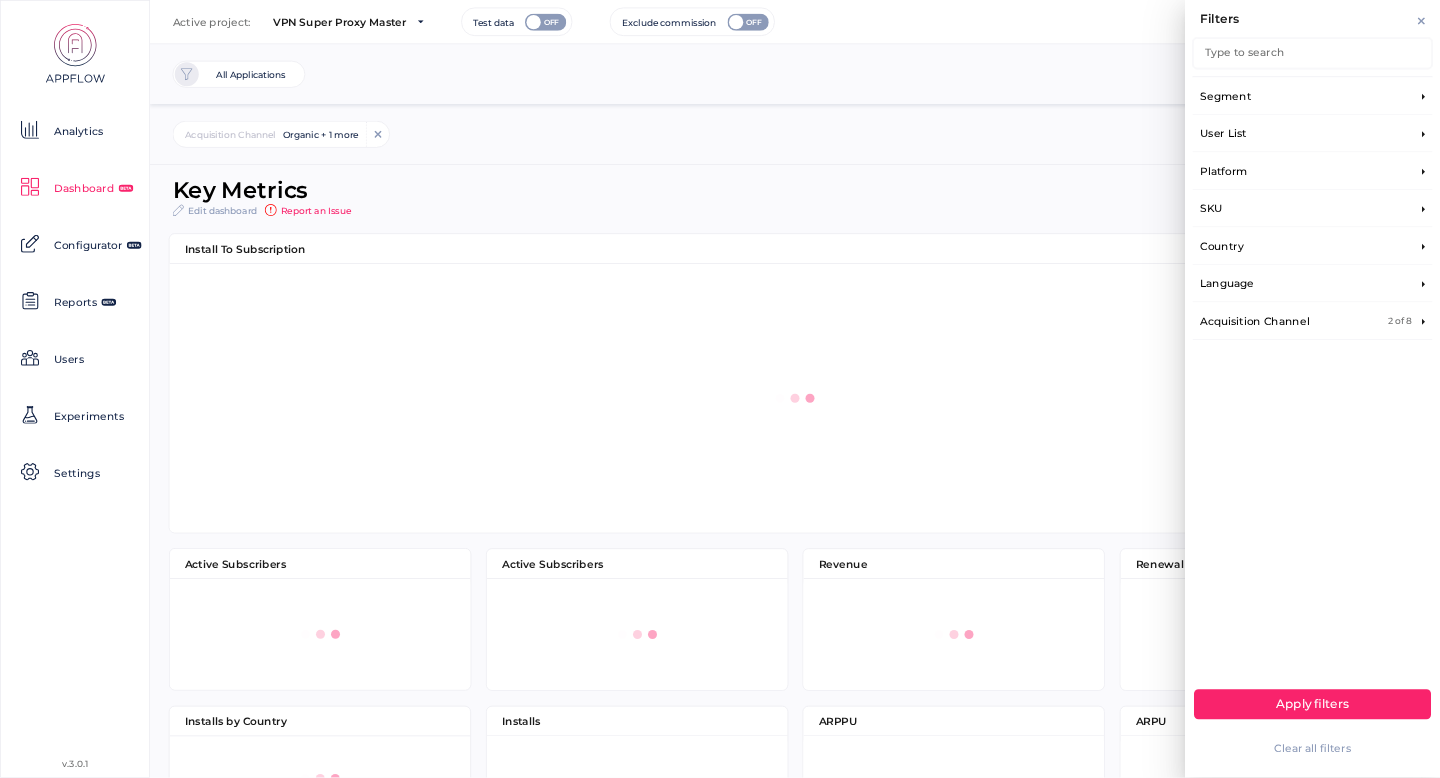 scroll, scrollTop: 787, scrollLeft: 340, axis: both 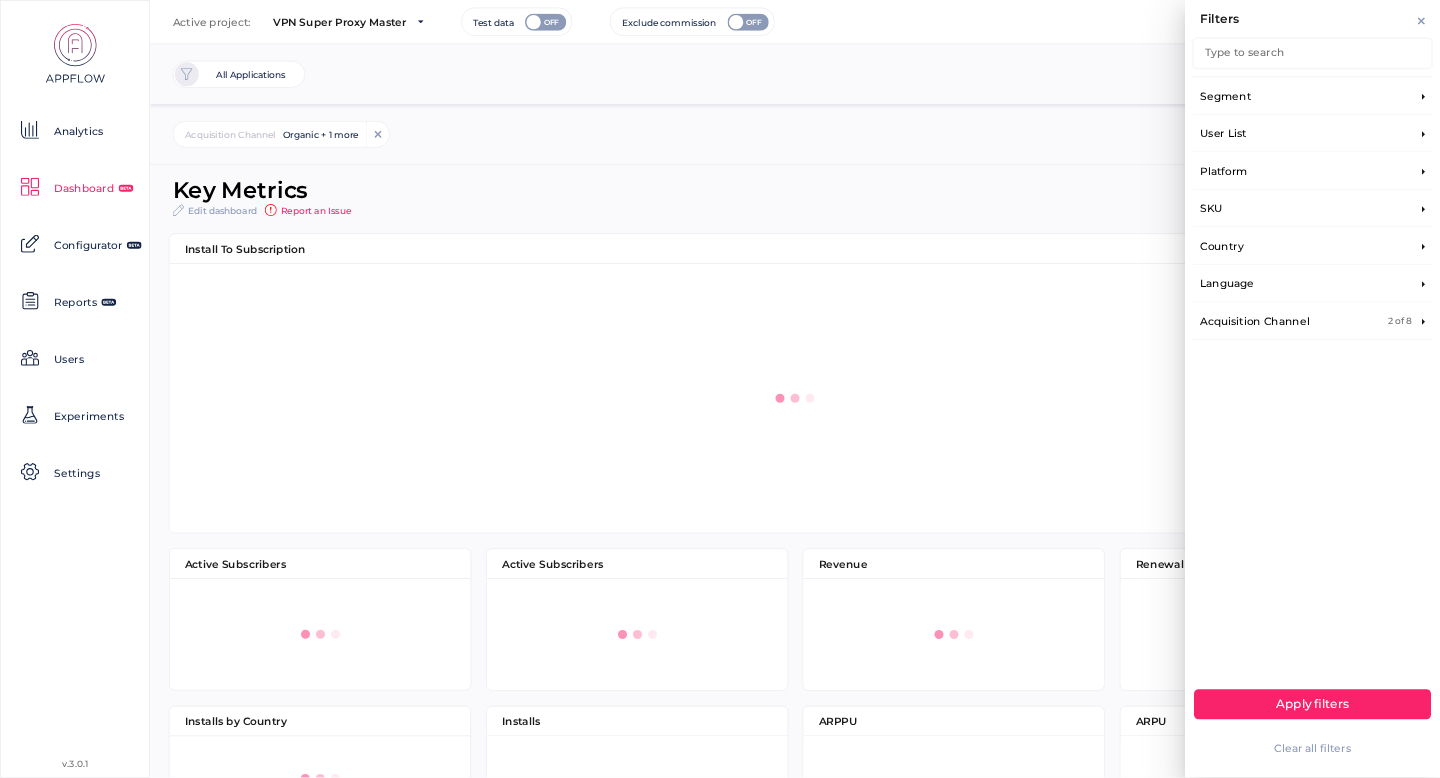click on "Acquisition Channel 2 of 8" at bounding box center (1313, 321) 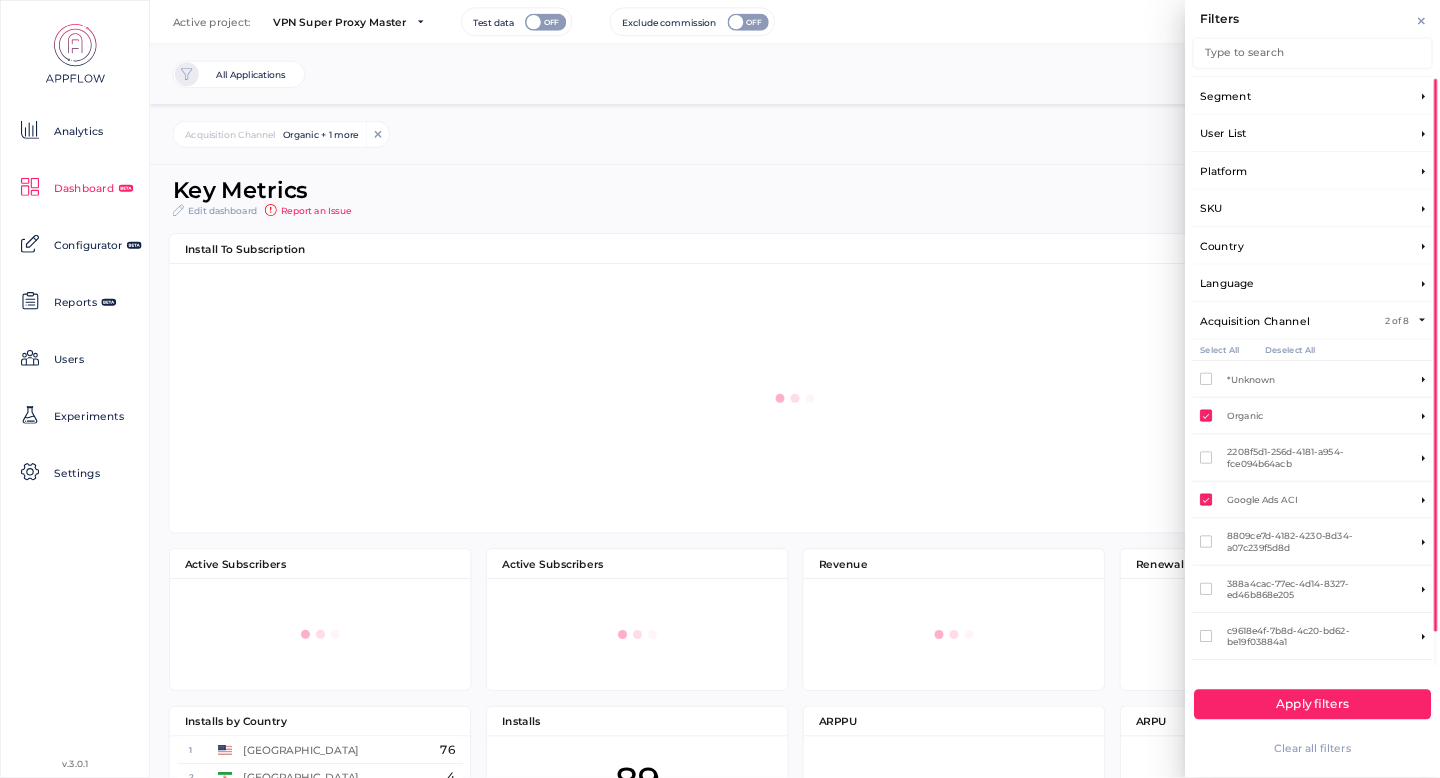 scroll, scrollTop: 112, scrollLeft: 381, axis: both 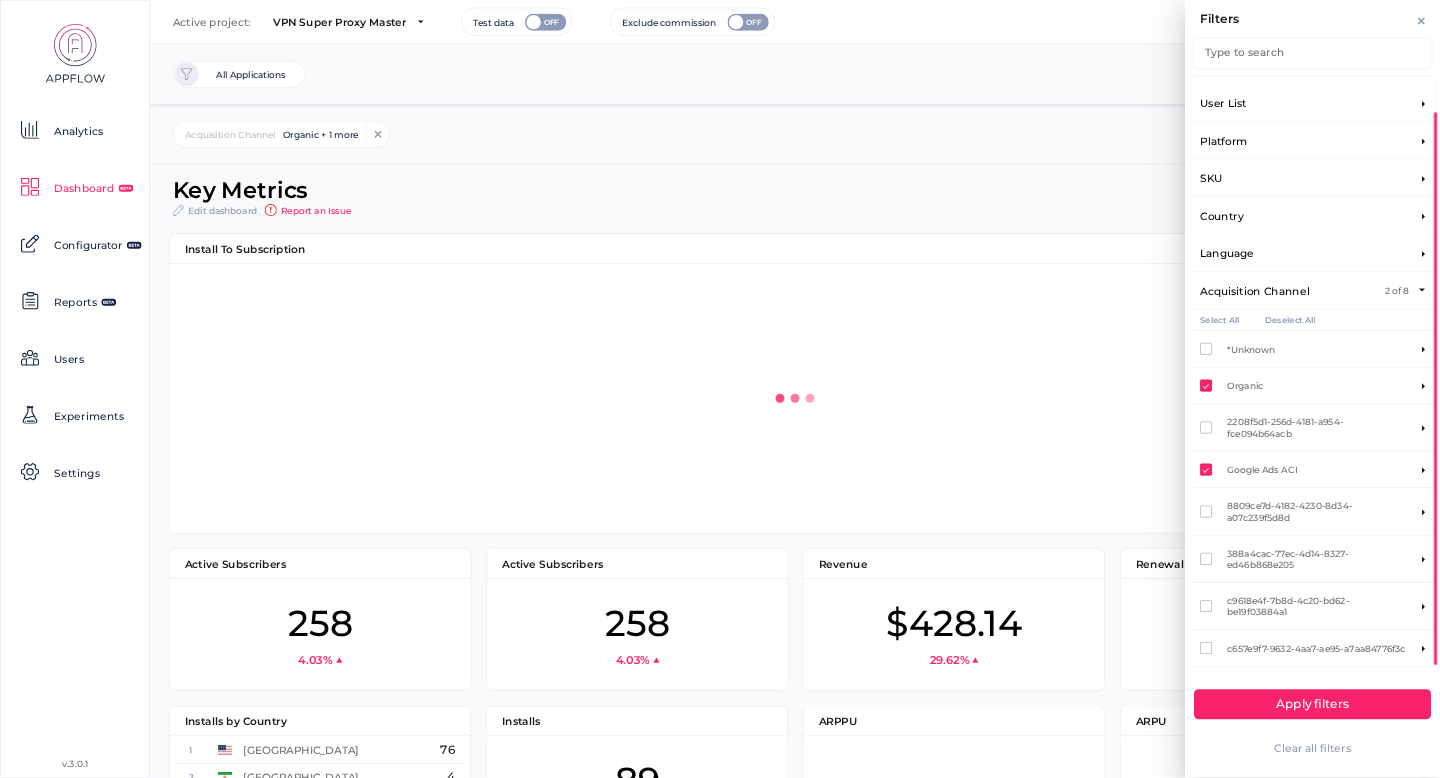 click on "Filters Type to search Segment User List Platform SKU Country Language Acquisition Channel 2 of 8 Select All Deselect All *Unknown *Unknown *Unknown *Unknown Organic *Unknown *Unknown *Unknown 2208f5d1-256d-4181-a954-fce094b64acb 04f99b60-0e27-4952-a064-2816caf0ed28 4697342 *Unknown 4697347 *Unknown 4724940 *Unknown 5729173 *Unknown 5769966 *Unknown 5840163 *Unknown 6118469 *Unknown 6205538 *Unknown 6231205 *Unknown 6568874 *Unknown 6786568 *Unknown 6806787 *Unknown 6904118 *Unknown 7149186 *Unknown 7150763 *Unknown 7156261 *Unknown 7307286 *Unknown 7423922 *Unknown 7619554 *Unknown 7756374 *Unknown 8008901 *Unknown 8051372 *Unknown 8218697 *Unknown 8445647 *Unknown 8445674 *Unknown 8445992 *Unknown 8449582 *Unknown 8462298 *Unknown 8544072 *Unknown 8580584 *Unknown 8762450 *Unknown 8762547 *Unknown 8762577 *Unknown 8791606 *Unknown 8872733 *Unknown 9069870 *Unknown 9100200 *Unknown 9225488 *Unknown 9249794 *Unknown 9259335 *Unknown 9304783 *Unknown 9332407 *Unknown 9349037 *Unknown 9353027 *Unknown 9373973" 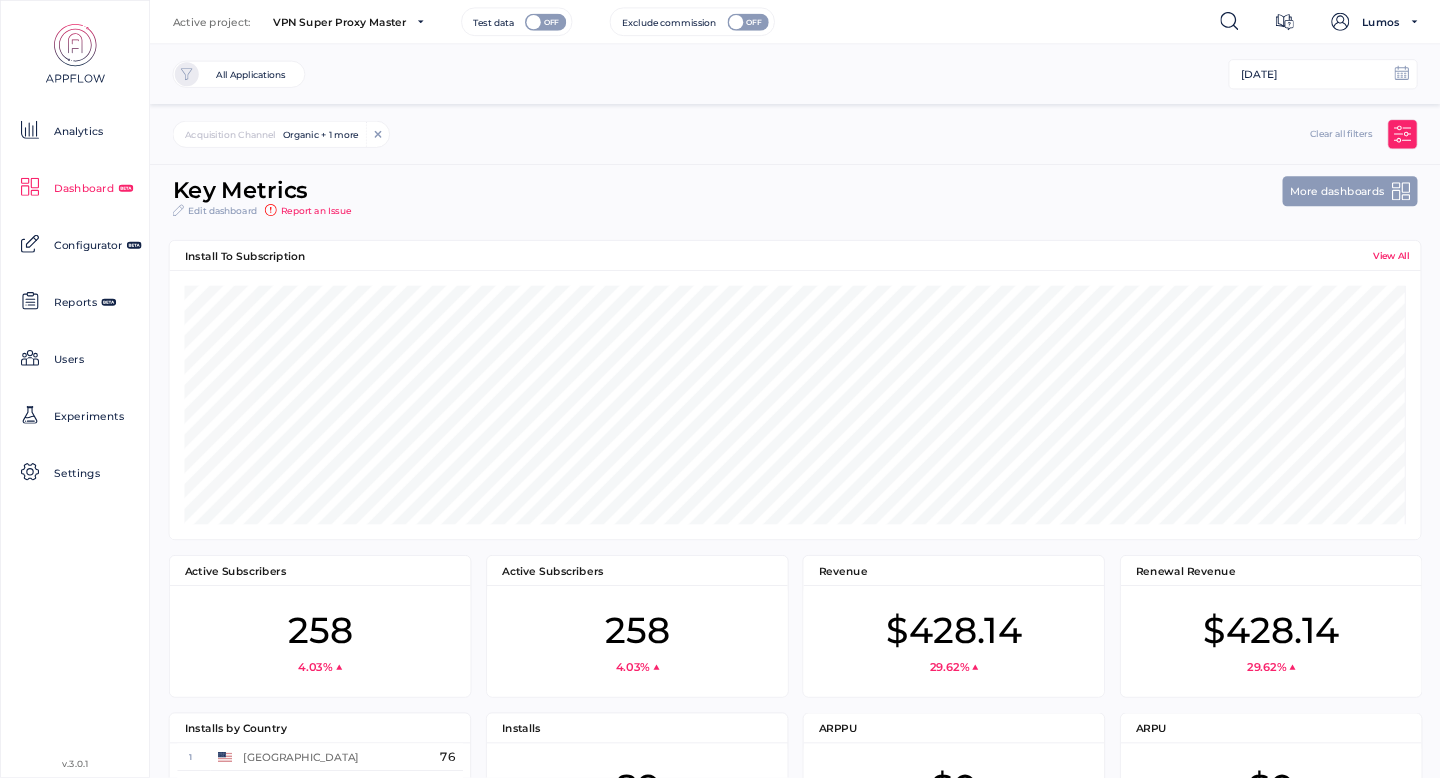 scroll, scrollTop: 0, scrollLeft: 0, axis: both 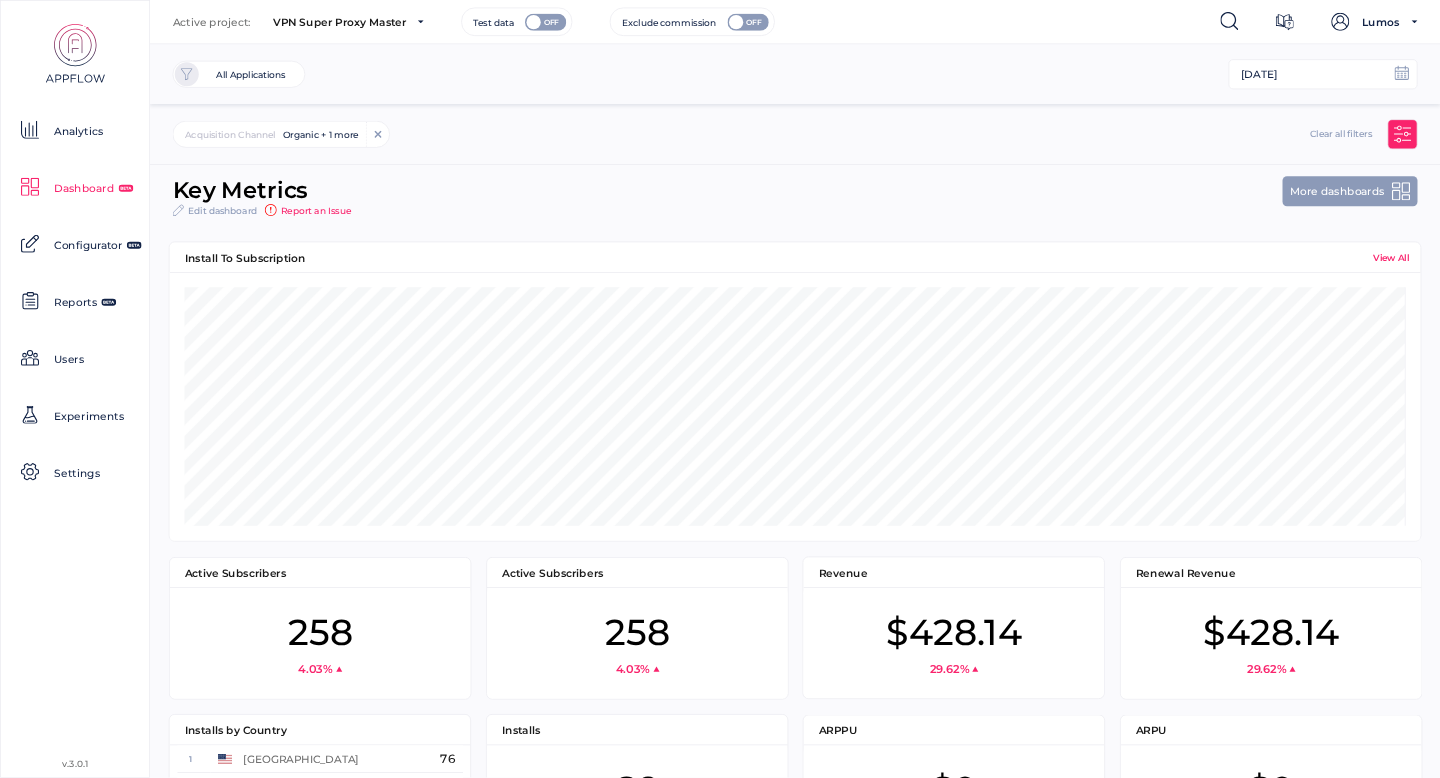 click on "More dashboards" at bounding box center [1350, 191] 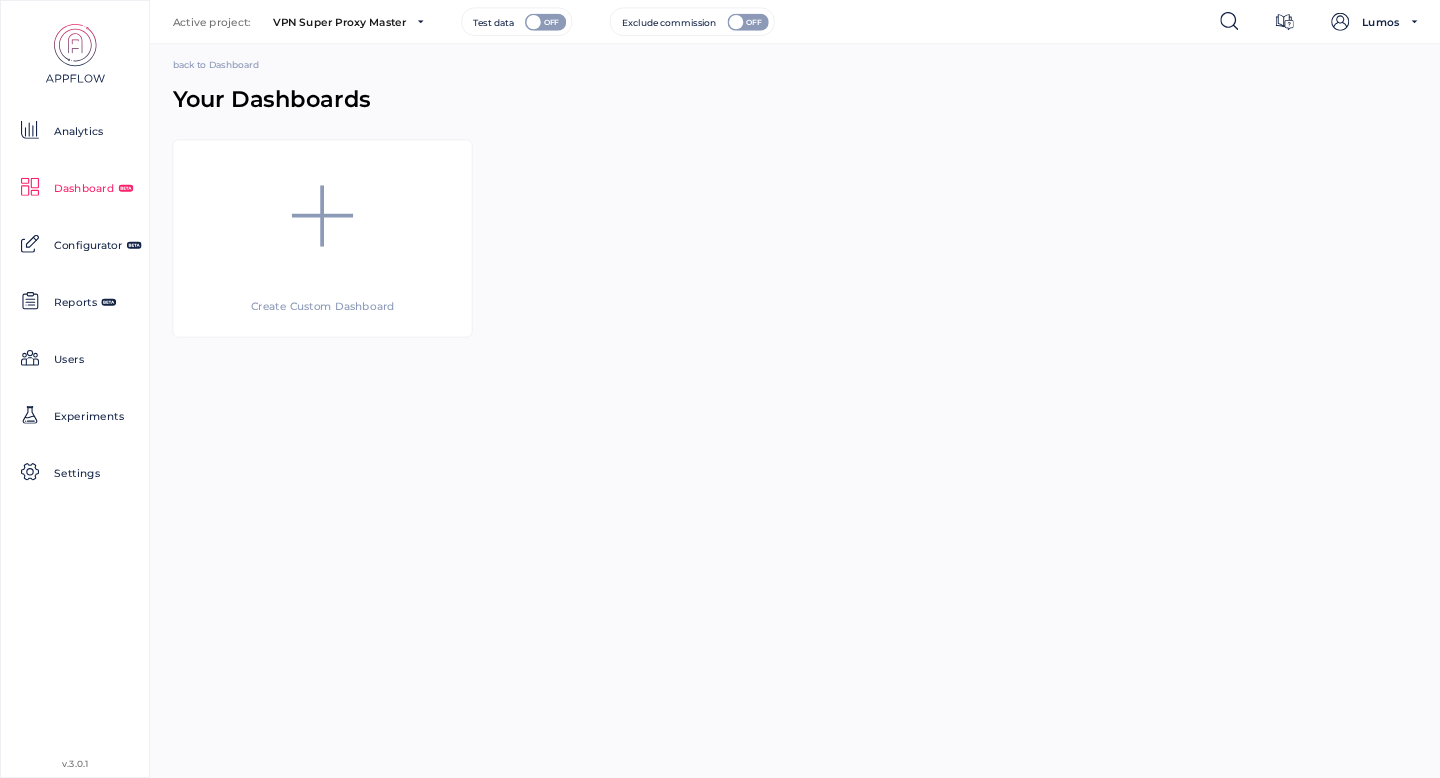 click on "Create Custom Dashboard" at bounding box center [795, 239] 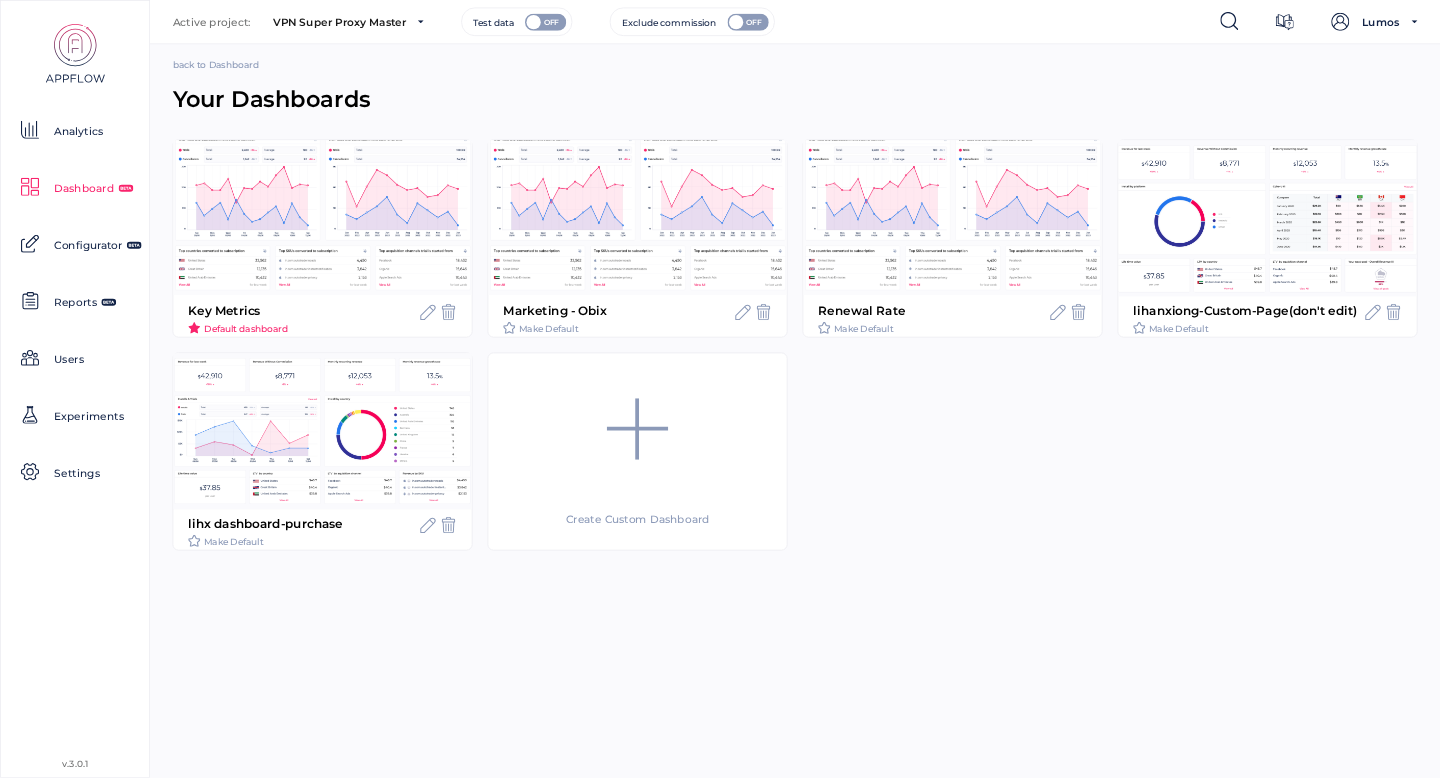 click on "Dashboard" at bounding box center (84, 189) 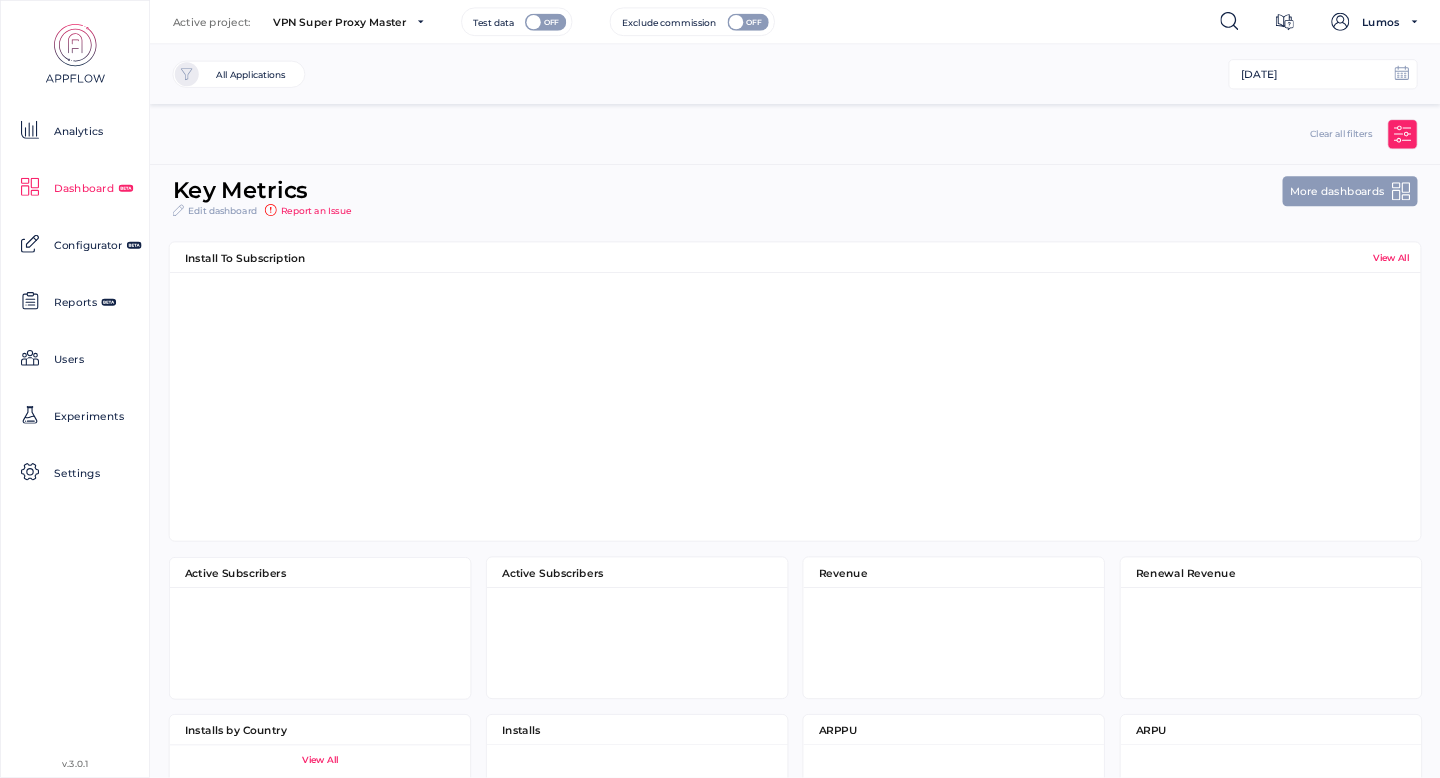 scroll, scrollTop: 10, scrollLeft: 10, axis: both 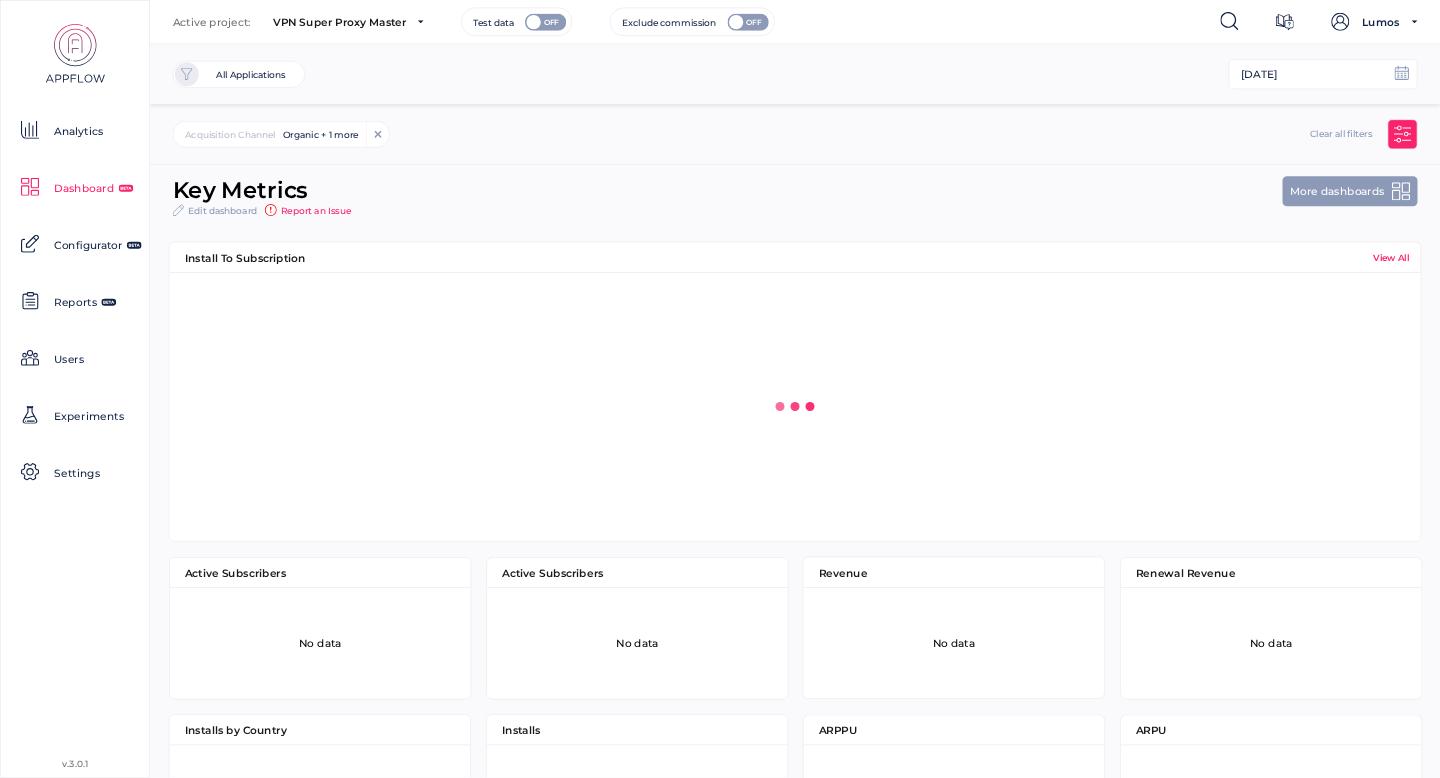 click at bounding box center (1403, 134) 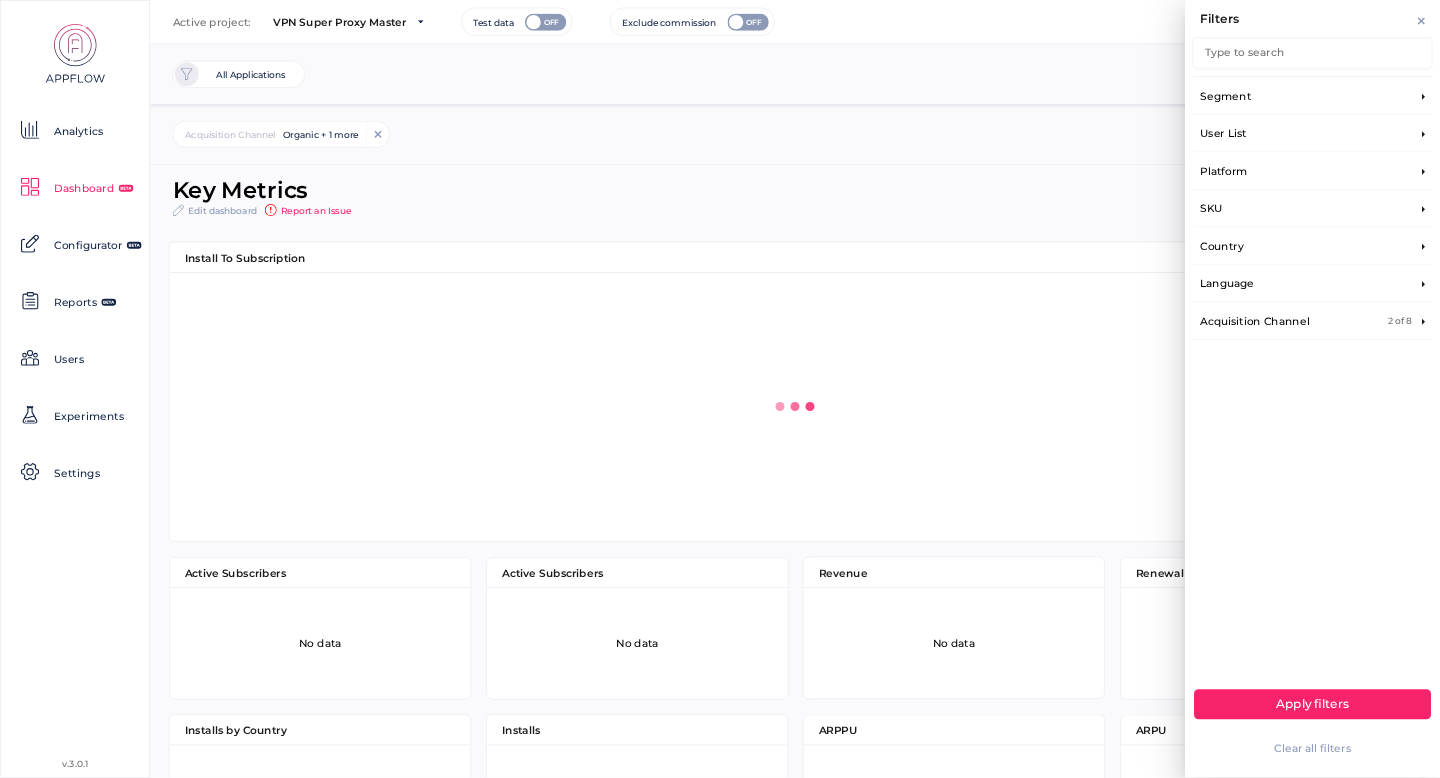 scroll, scrollTop: 787, scrollLeft: 340, axis: both 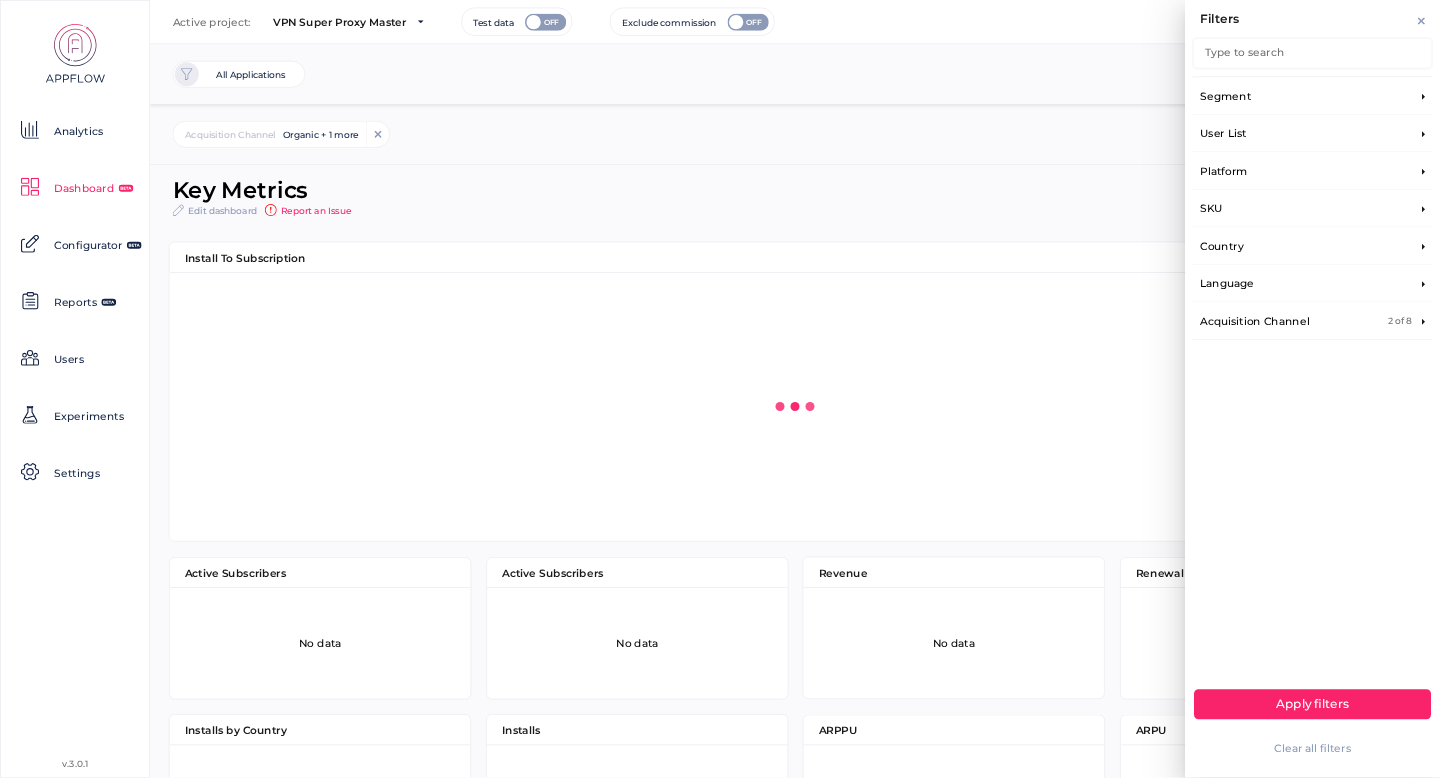 click on "Acquisition Channel 2 of 8" at bounding box center (1313, 321) 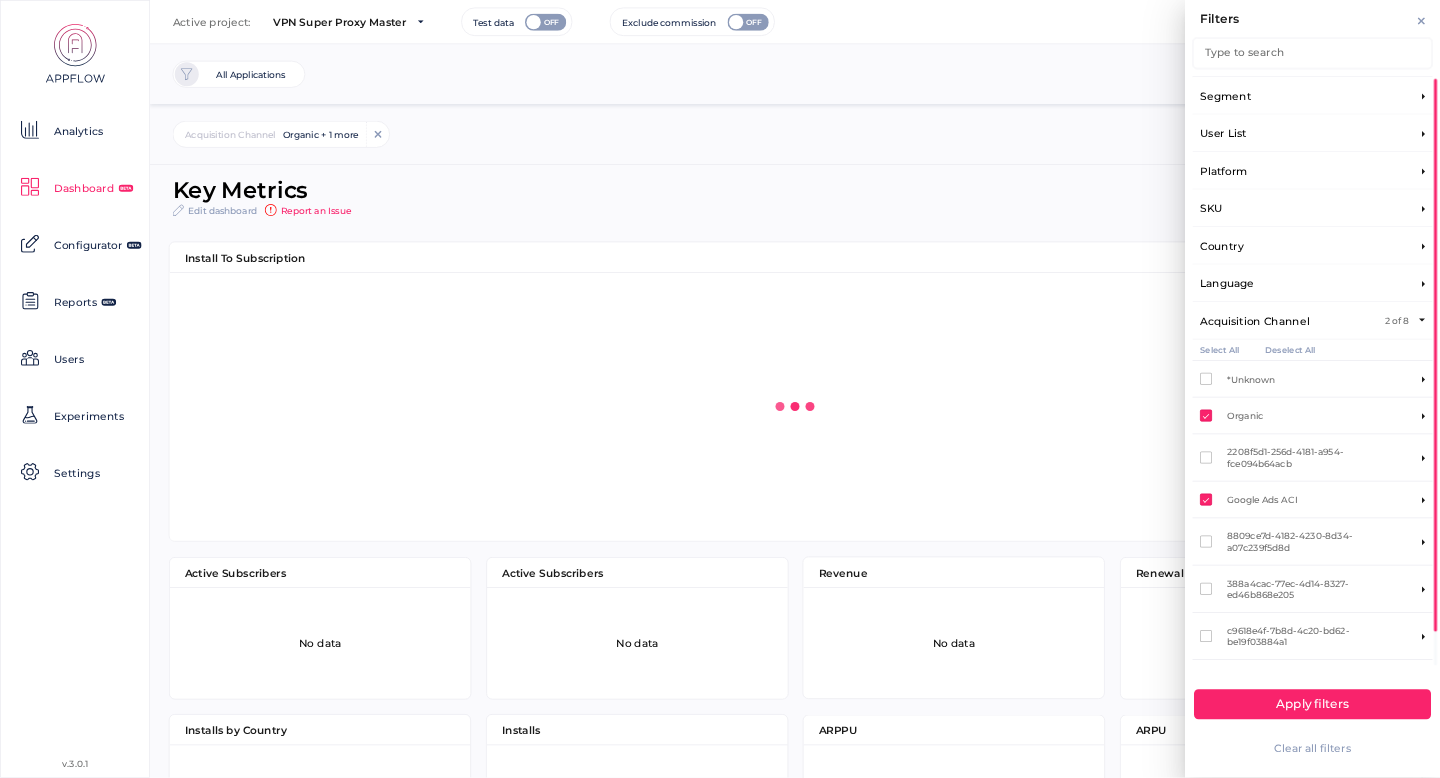 click on "Filters Type to search Segment User List Platform SKU Country Language Acquisition Channel 2 of 8 Select All Deselect All *Unknown *Unknown *Unknown *Unknown Organic *Unknown *Unknown *Unknown 2208f5d1-256d-4181-a954-fce094b64acb 04f99b60-0e27-4952-a064-2816caf0ed28 4697342 *Unknown 4697347 *Unknown 4724940 *Unknown 5729173 *Unknown 5769966 *Unknown 5840163 *Unknown 6118469 *Unknown 6205538 *Unknown 6231205 *Unknown 6568874 *Unknown 6786568 *Unknown 6806787 *Unknown 6904118 *Unknown 7149186 *Unknown 7150763 *Unknown 7156261 *Unknown 7307286 *Unknown 7423922 *Unknown 7619554 *Unknown 7756374 *Unknown 8008901 *Unknown 8051372 *Unknown 8218697 *Unknown 8445647 *Unknown 8445674 *Unknown 8445992 *Unknown 8449582 *Unknown 8462298 *Unknown 8544072 *Unknown 8580584 *Unknown 8762450 *Unknown 8762547 *Unknown 8762577 *Unknown 8791606 *Unknown 8872733 *Unknown 9069870 *Unknown 9100200 *Unknown 9225488 *Unknown 9249794 *Unknown 9259335 *Unknown 9304783 *Unknown 9332407 *Unknown 9349037 *Unknown 9353027 *Unknown 9373973" 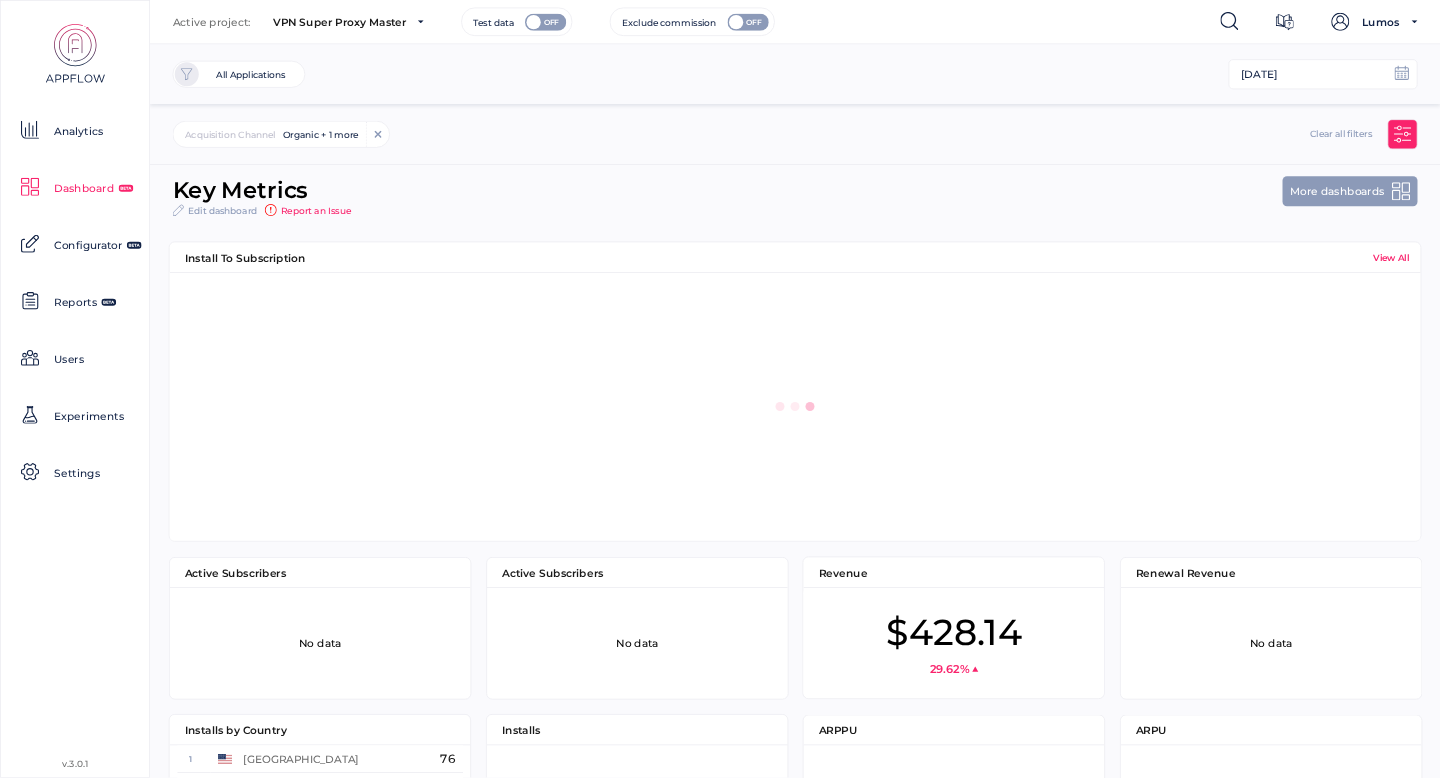 scroll, scrollTop: 112, scrollLeft: 381, axis: both 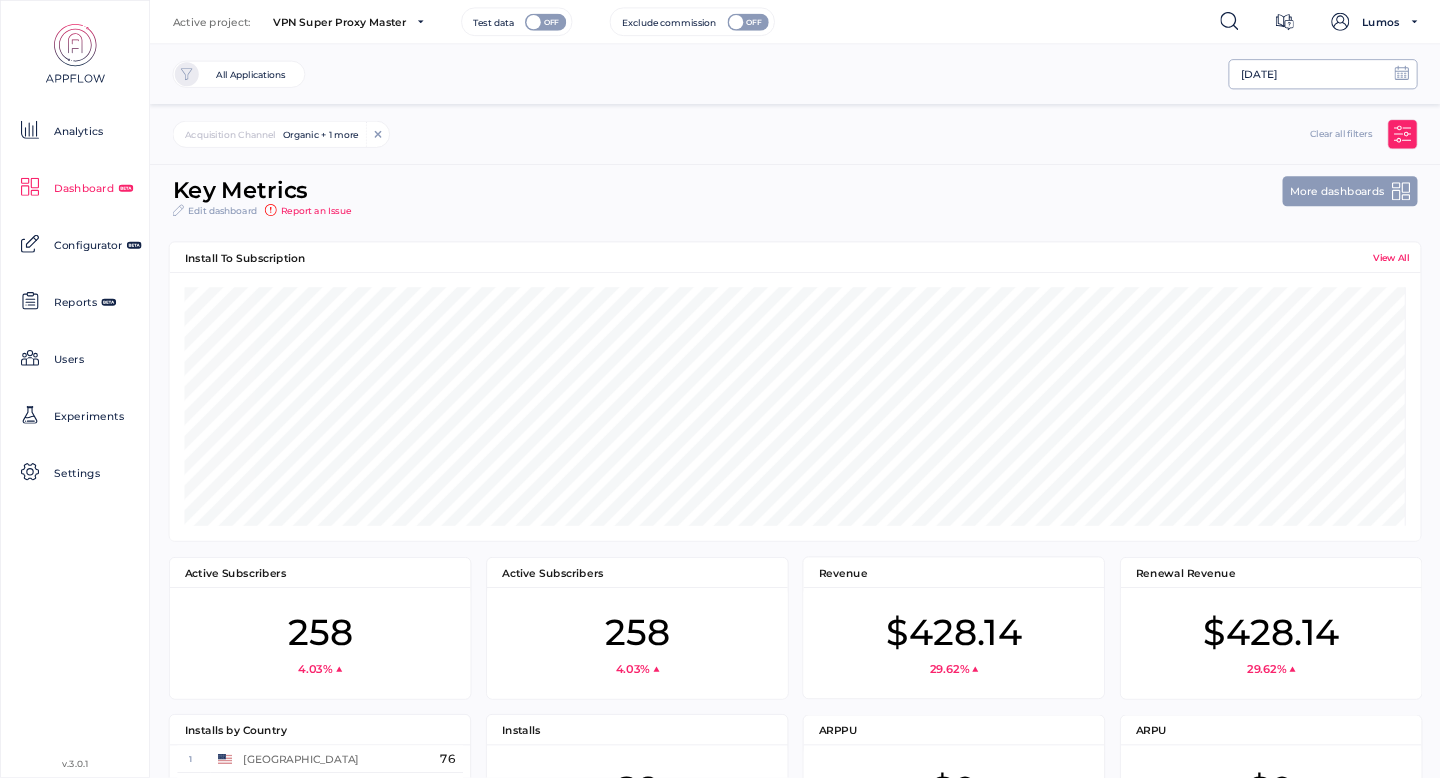 click on "[DATE]" 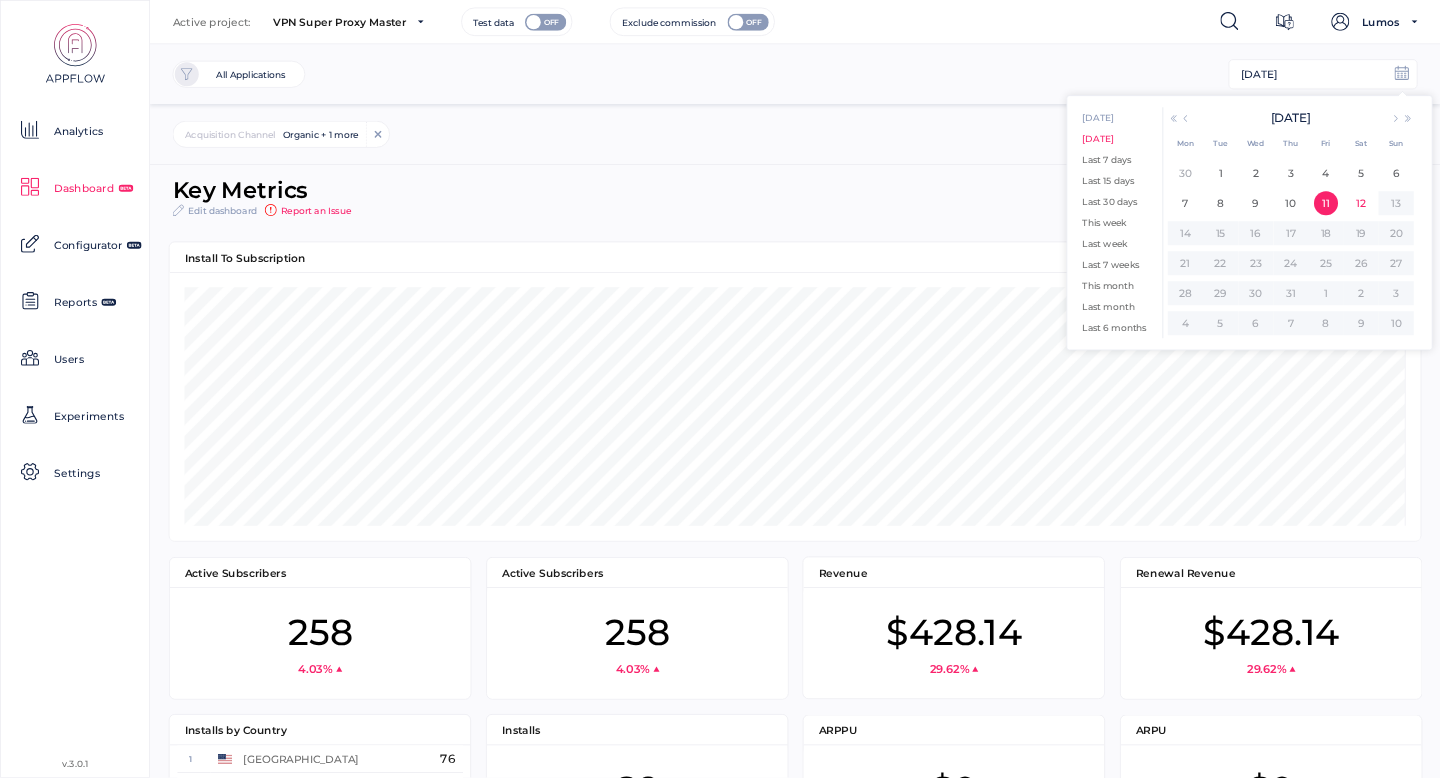 click on "[DATE]" 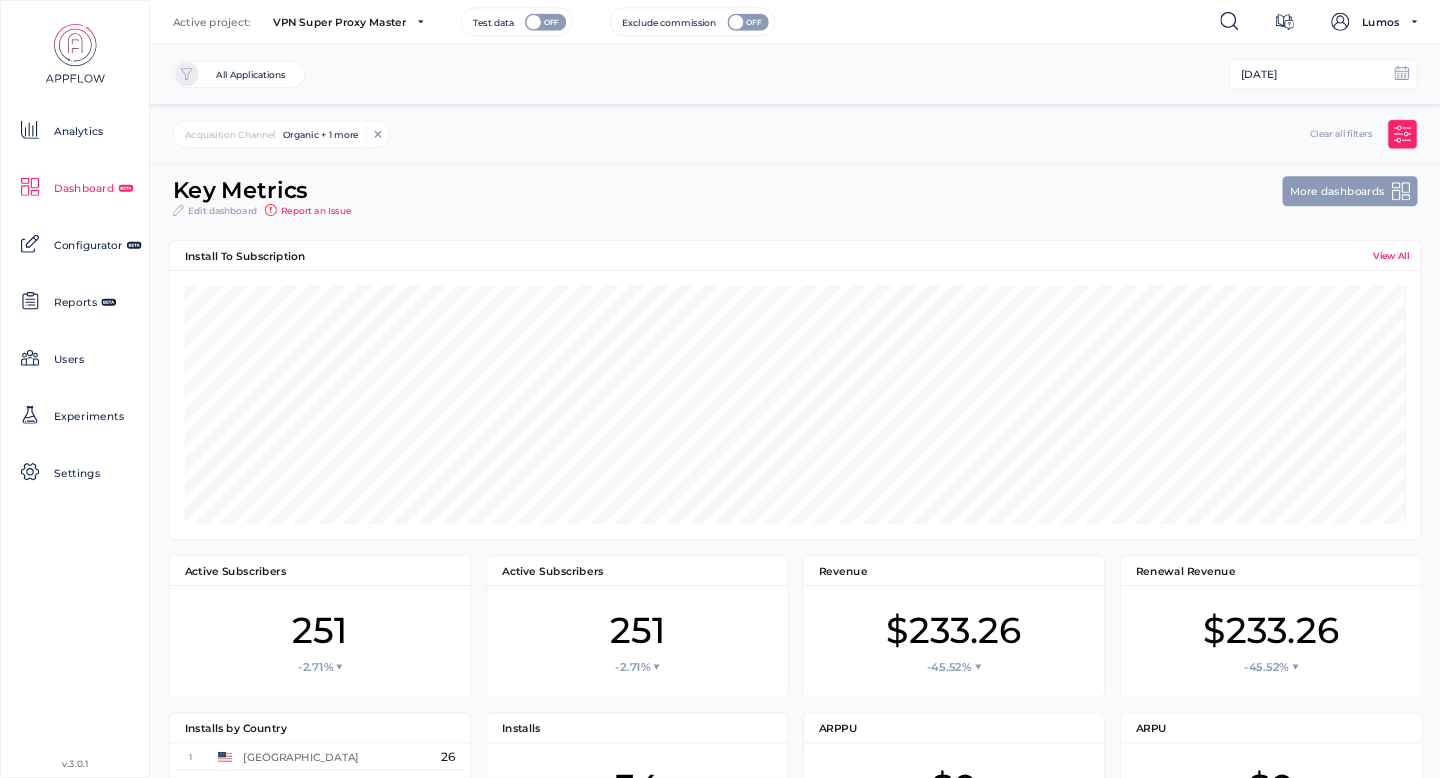 scroll, scrollTop: 0, scrollLeft: 0, axis: both 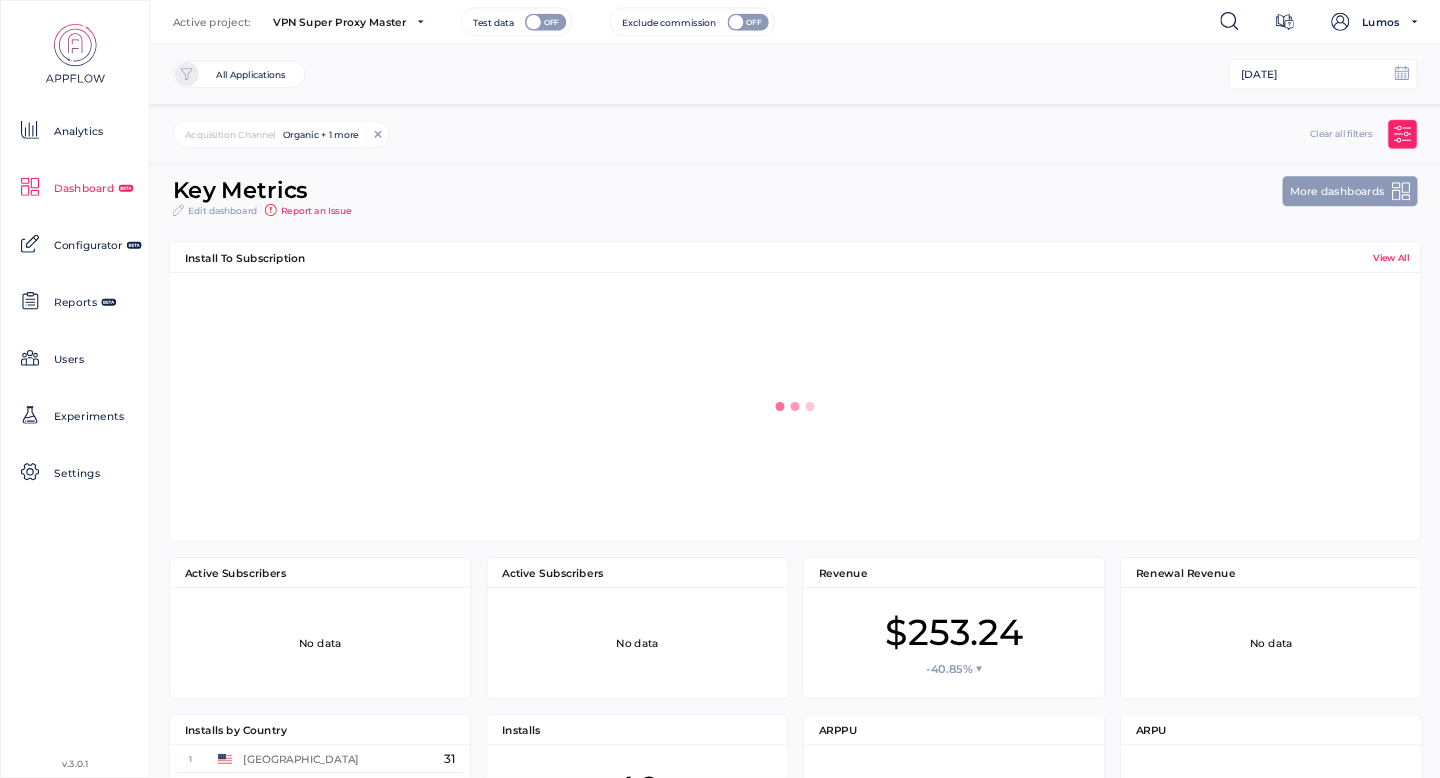click on "Active project: VPN Super Proxy Master You have 6 projects + Add Project Storage Cleaner 1 apps Adblocker 1 apps VPN Super Proxy Master 2 apps MyGirl : AI Girlfriend 6 apps BigPizza 25 apps Hammer 9 apps Test data Exclude commission" at bounding box center [474, 22] 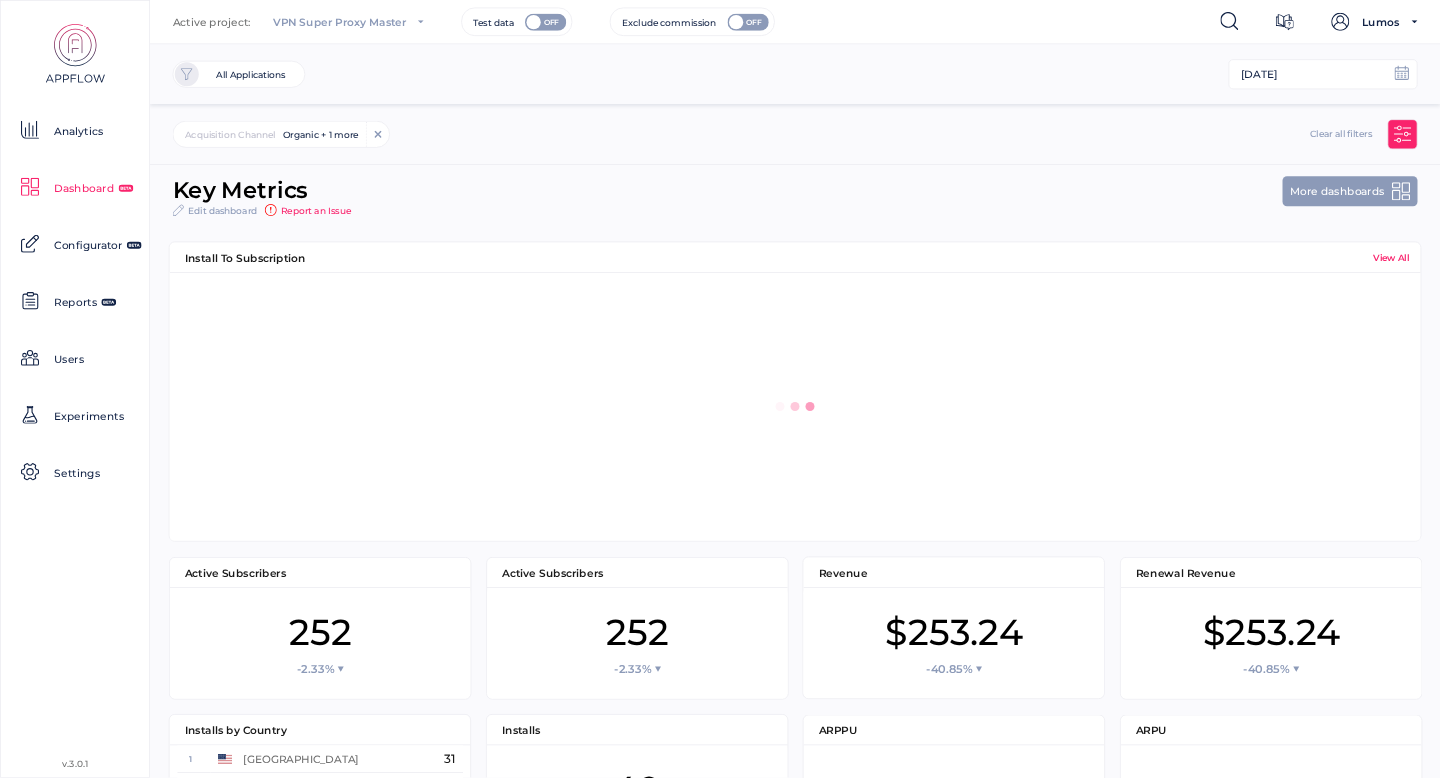 scroll, scrollTop: 112, scrollLeft: 381, axis: both 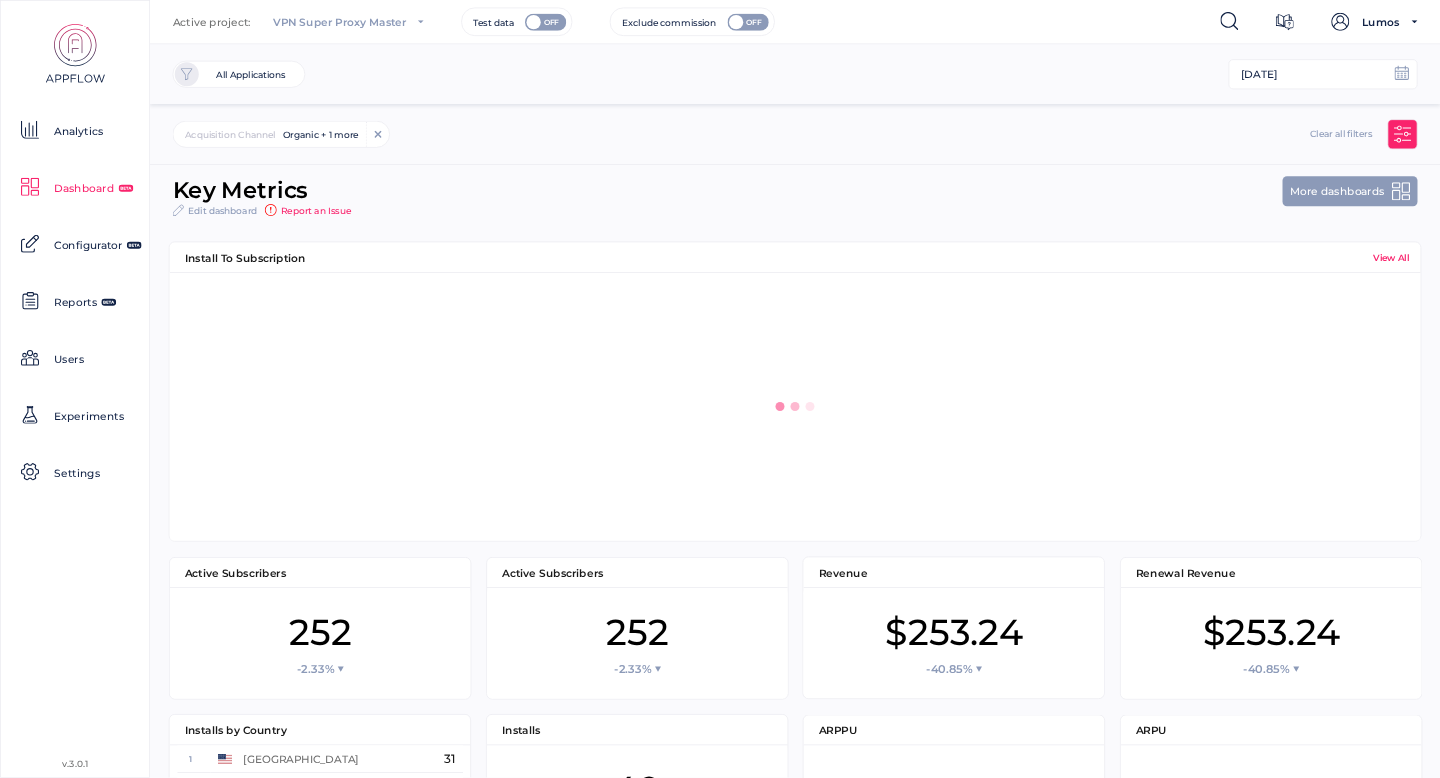 click on "VPN Super Proxy Master" at bounding box center (340, 21) 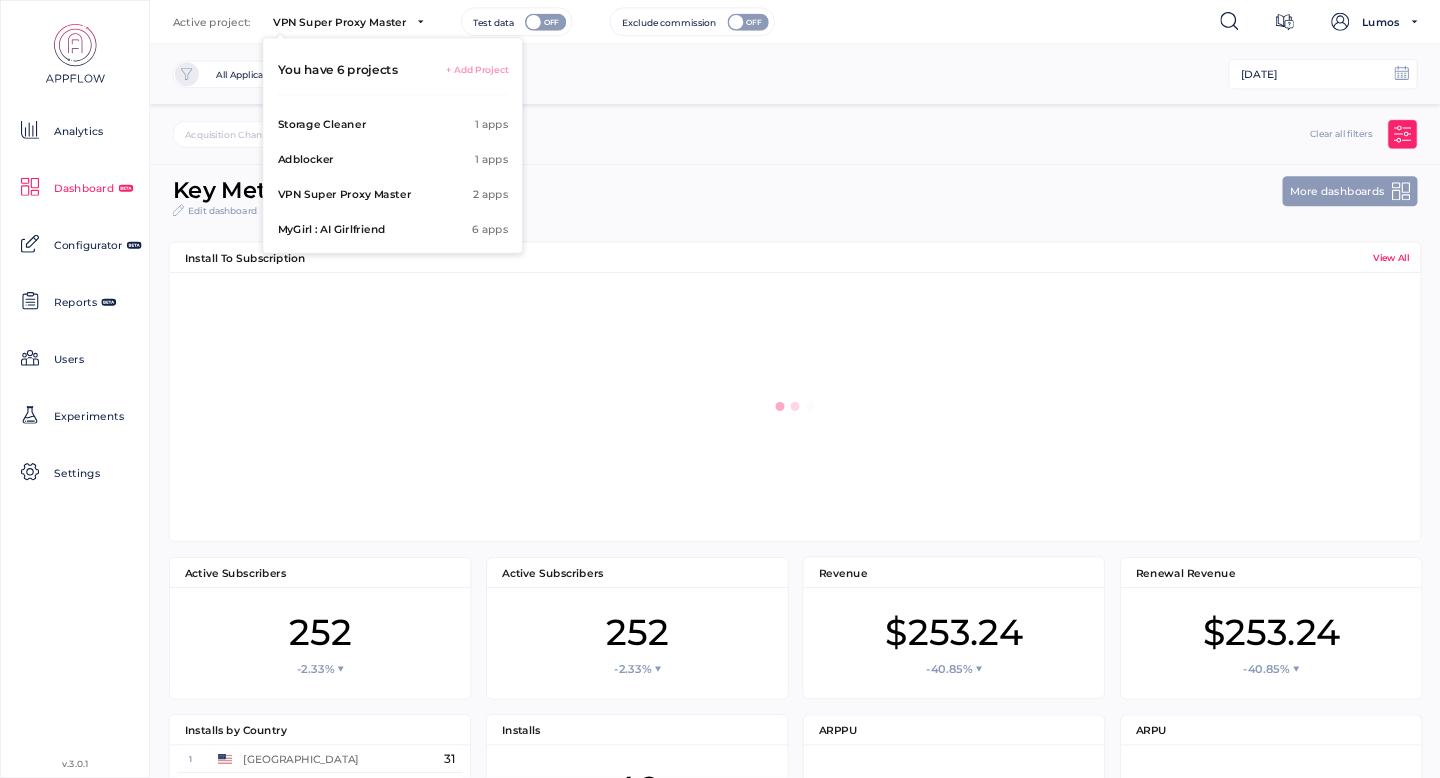 click on "Storage Cleaner 1 apps Adblocker 1 apps VPN Super Proxy Master 2 apps MyGirl : AI Girlfriend 6 apps BigPizza 25 apps Hammer 9 apps" at bounding box center [392, 175] 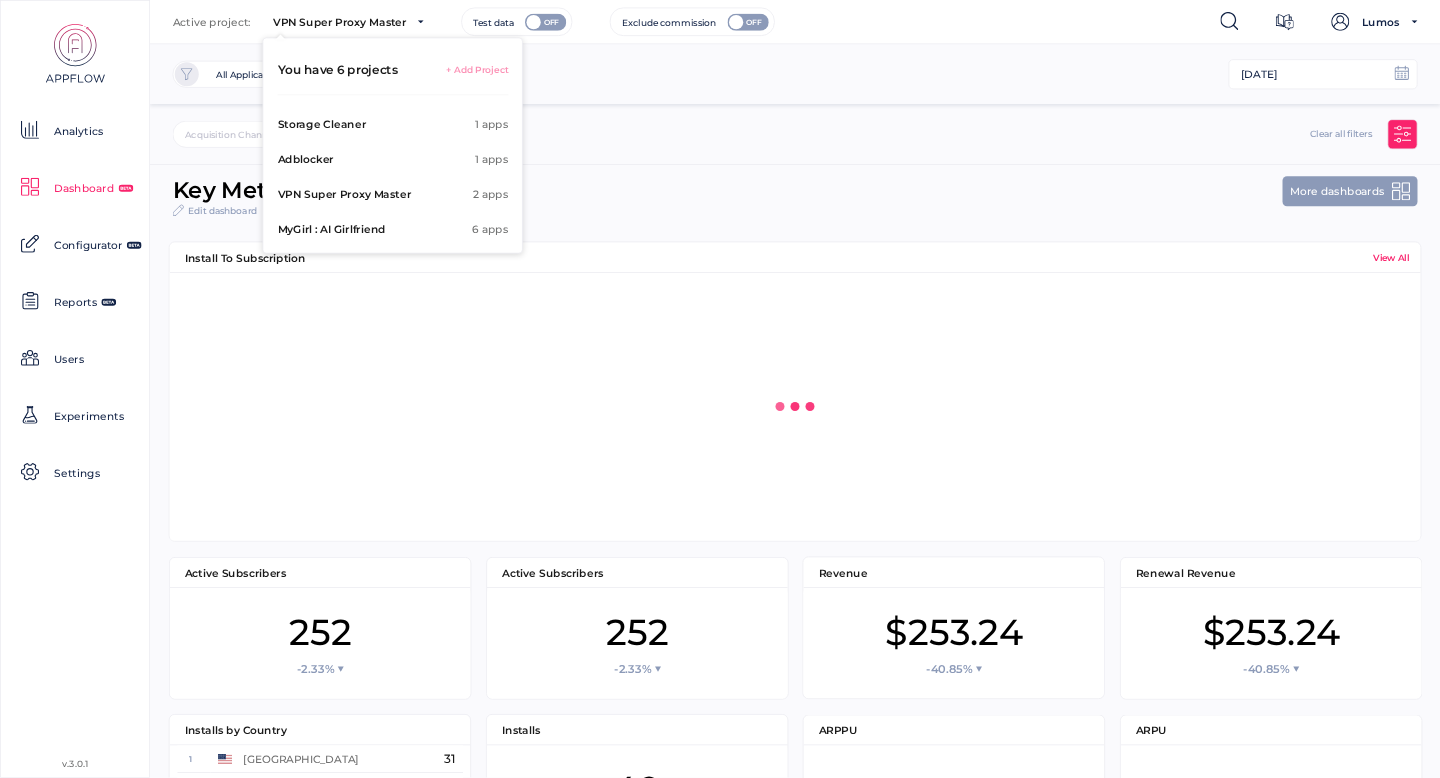 click on "Storage Cleaner 1 apps Adblocker 1 apps VPN Super Proxy Master 2 apps MyGirl : AI Girlfriend 6 apps BigPizza 25 apps Hammer 9 apps" at bounding box center [392, 175] 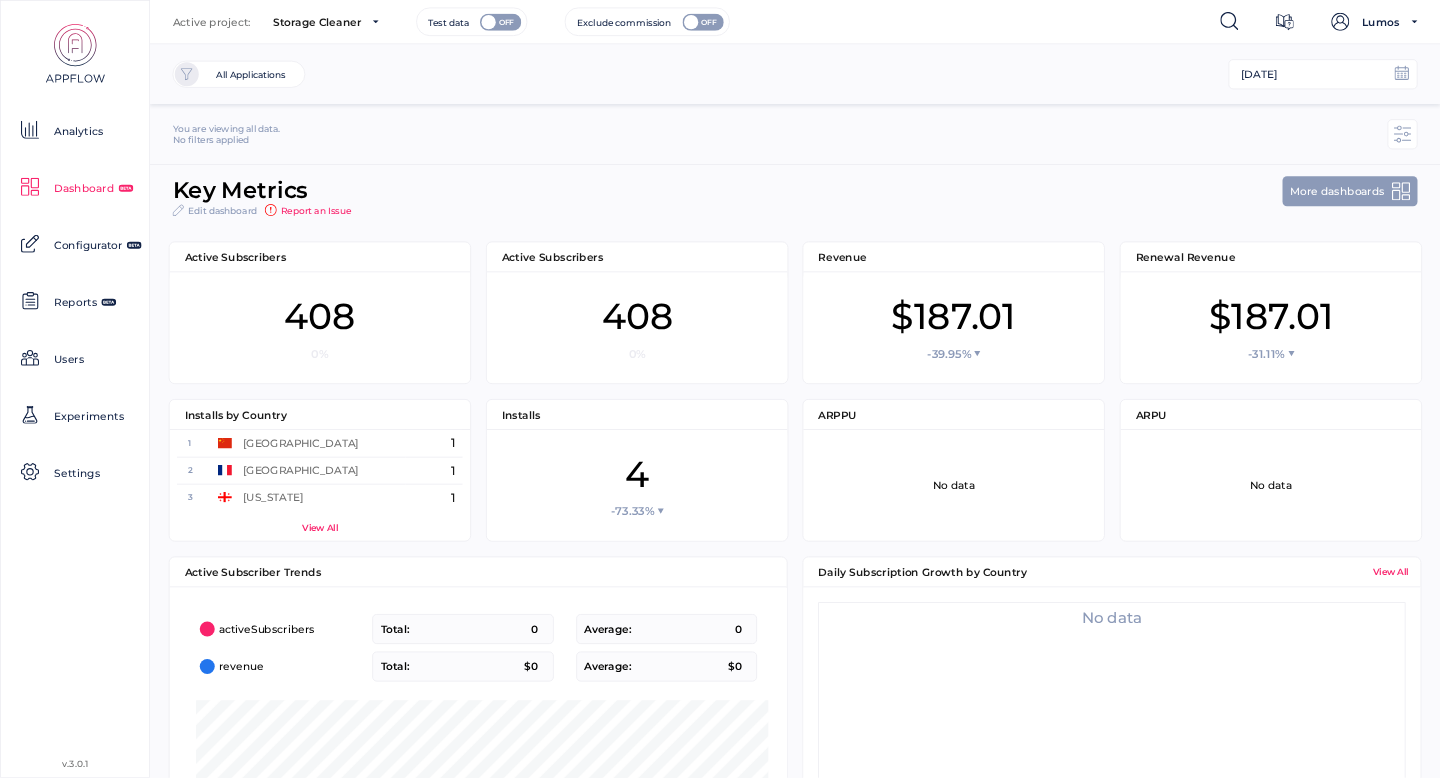 scroll, scrollTop: 9, scrollLeft: 1, axis: both 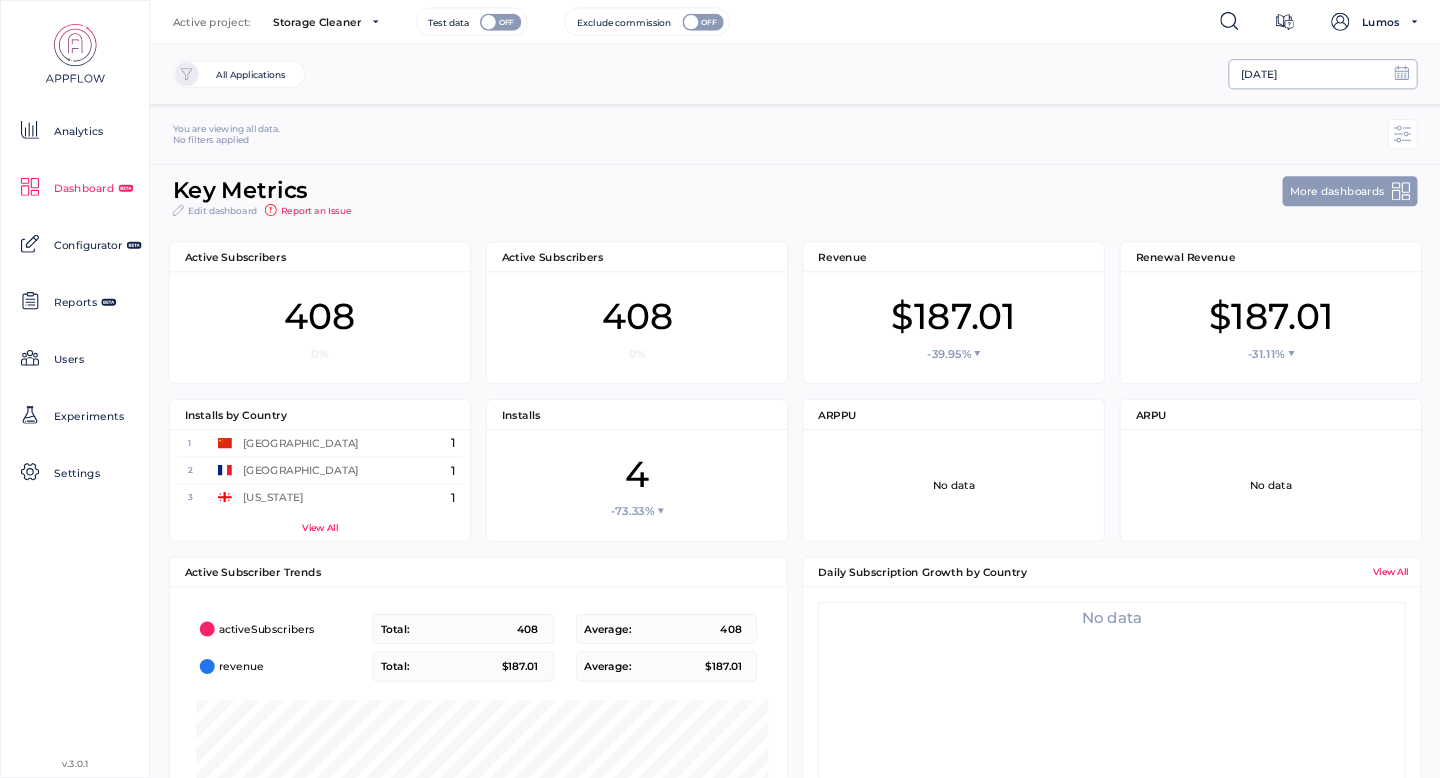click on "[DATE]" 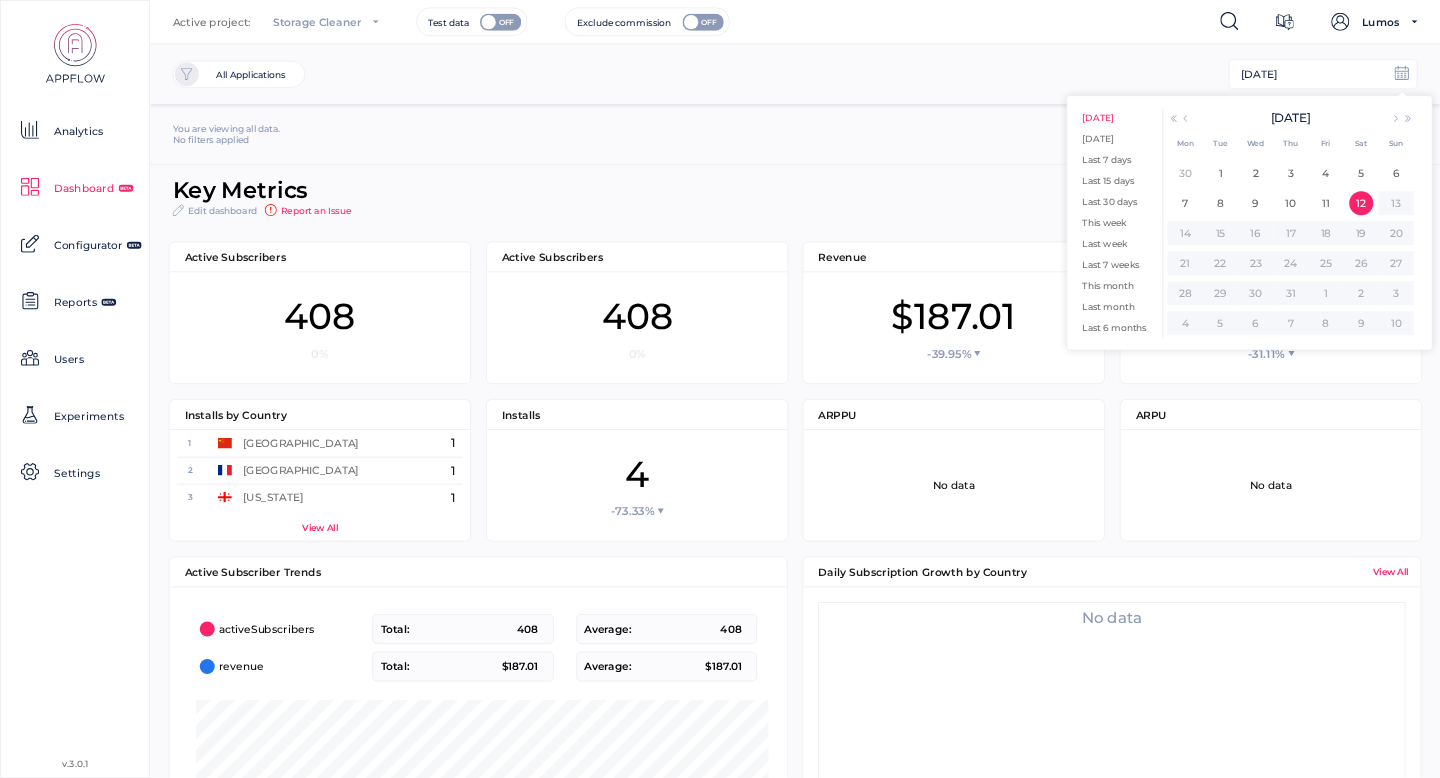 click on "Storage Cleaner" at bounding box center (317, 21) 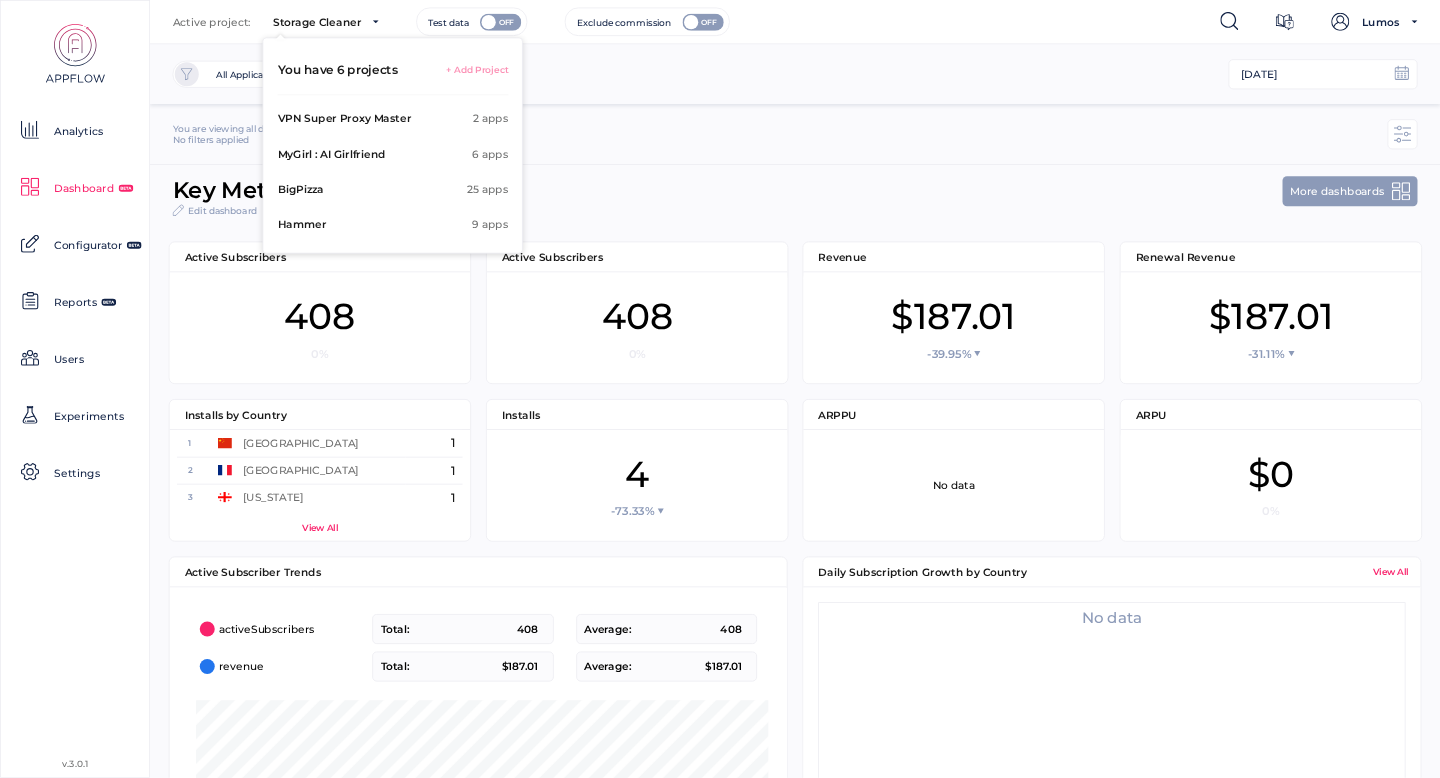 click on "Storage Cleaner 1 apps Adblocker 1 apps VPN Super Proxy Master 2 apps MyGirl : AI Girlfriend 6 apps BigPizza 25 apps Hammer 9 apps" at bounding box center (392, 175) 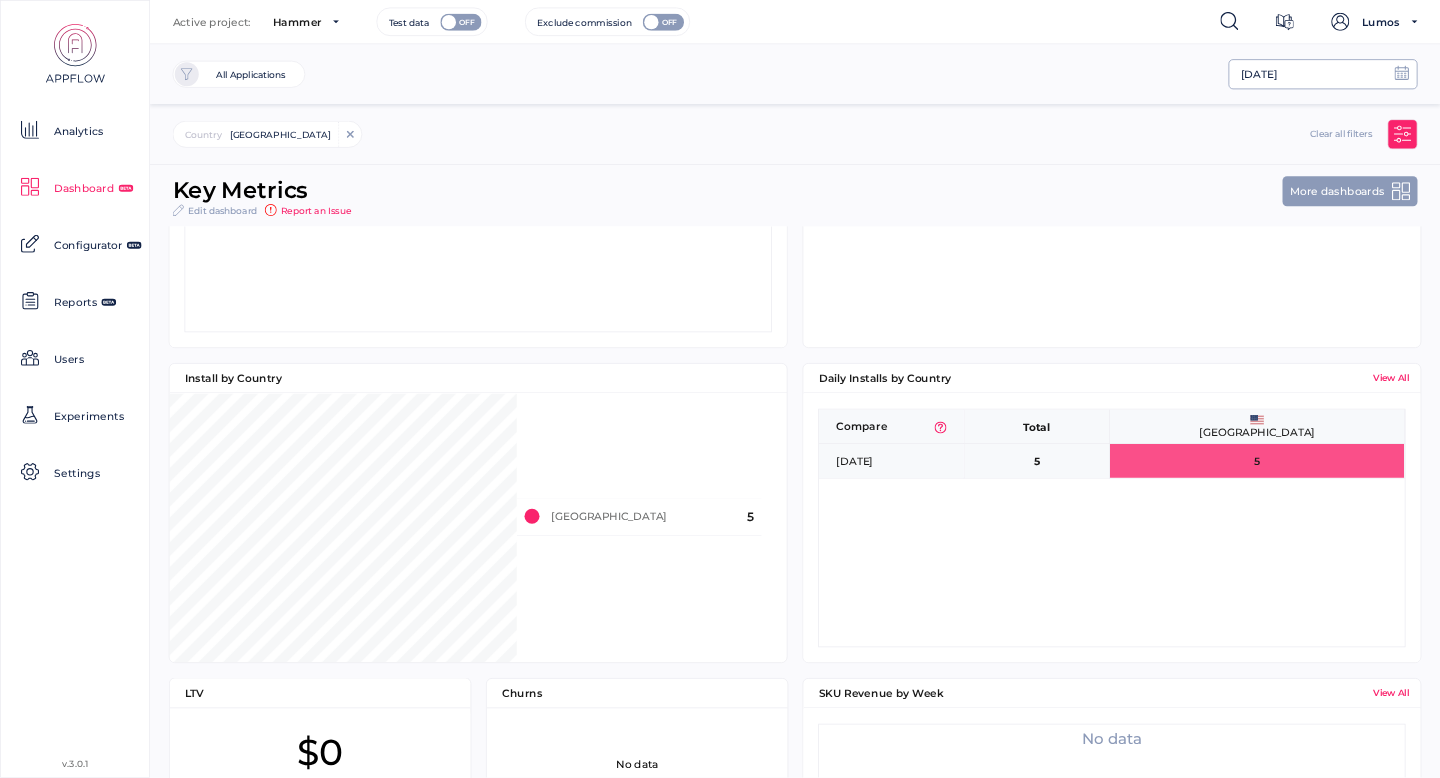 click on "[DATE]" 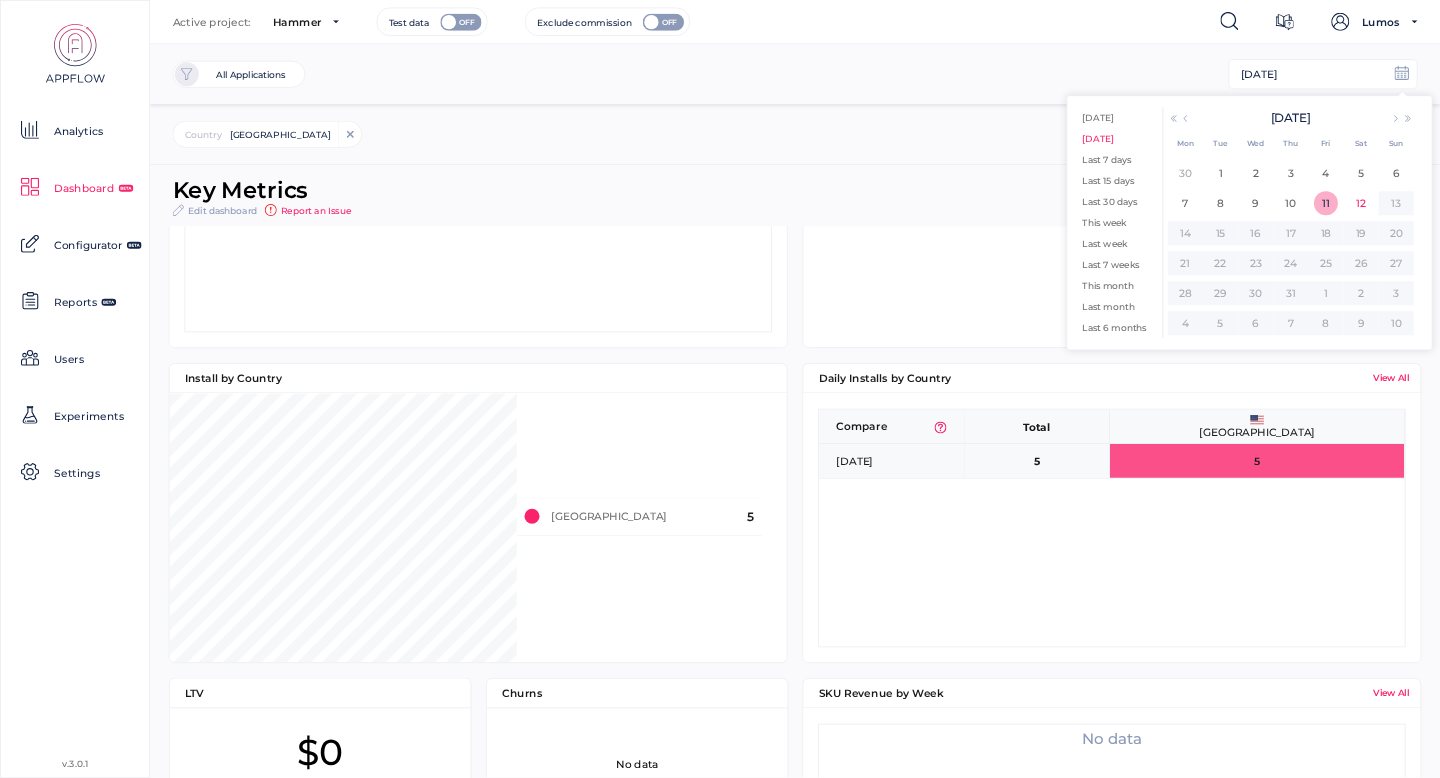 click on "11" at bounding box center (1326, 203) 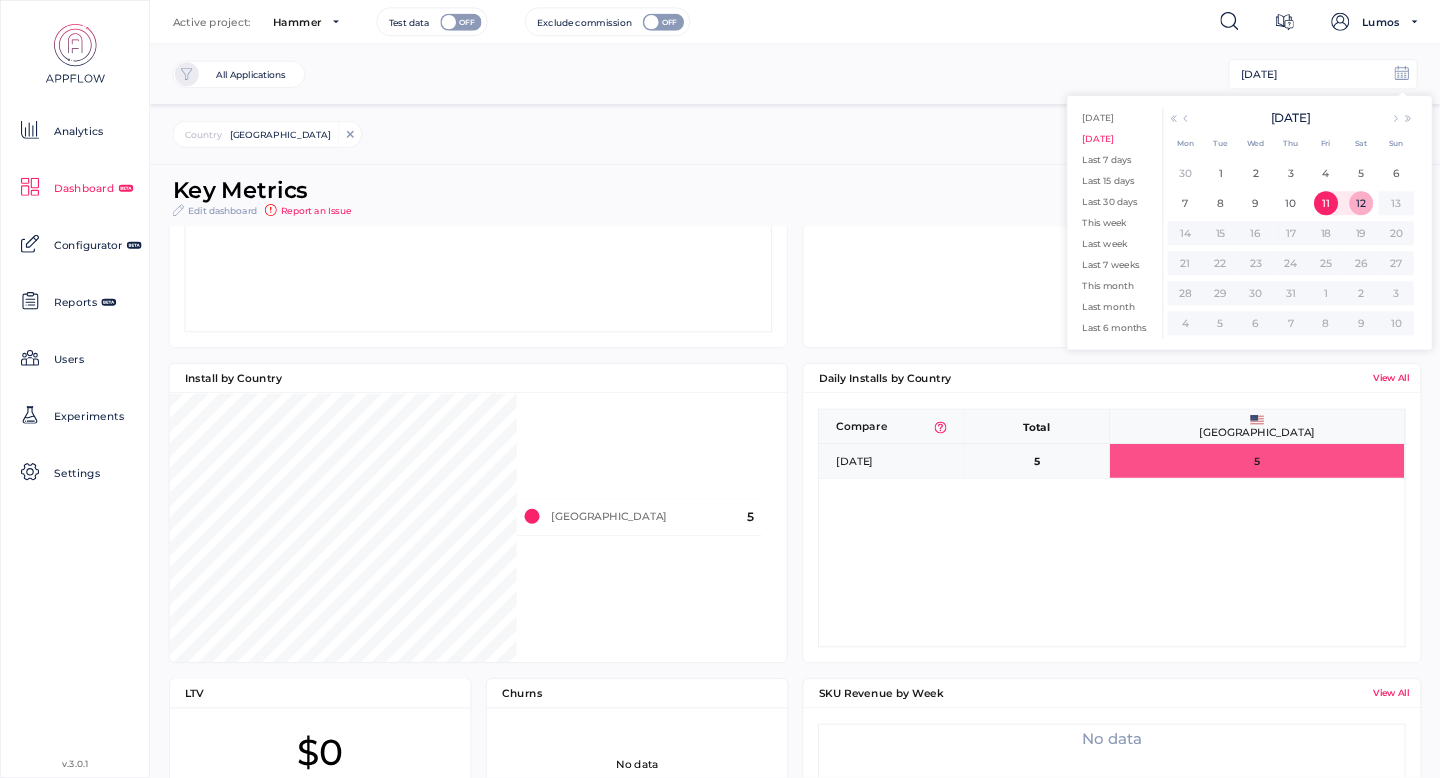click on "12" at bounding box center [1361, 203] 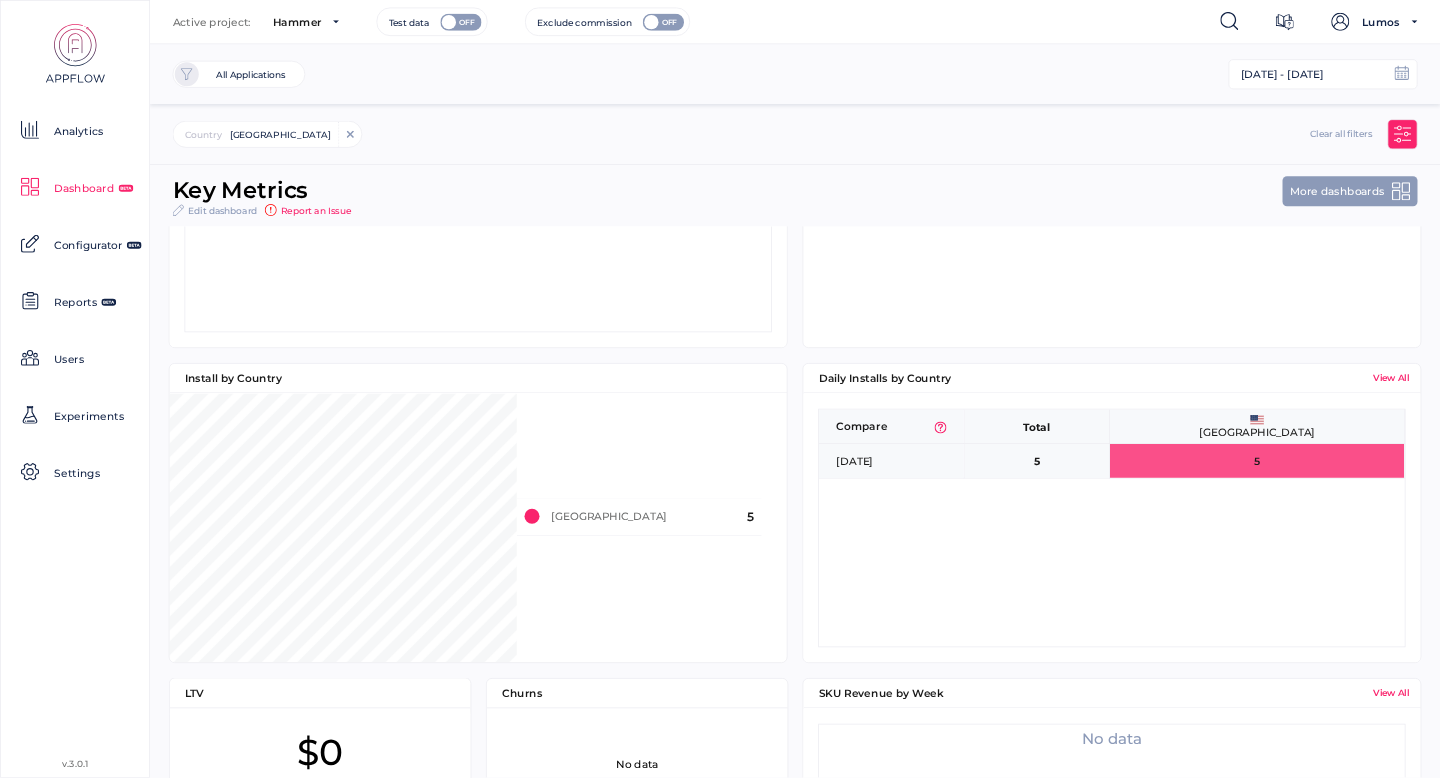 scroll, scrollTop: 2118, scrollLeft: 0, axis: vertical 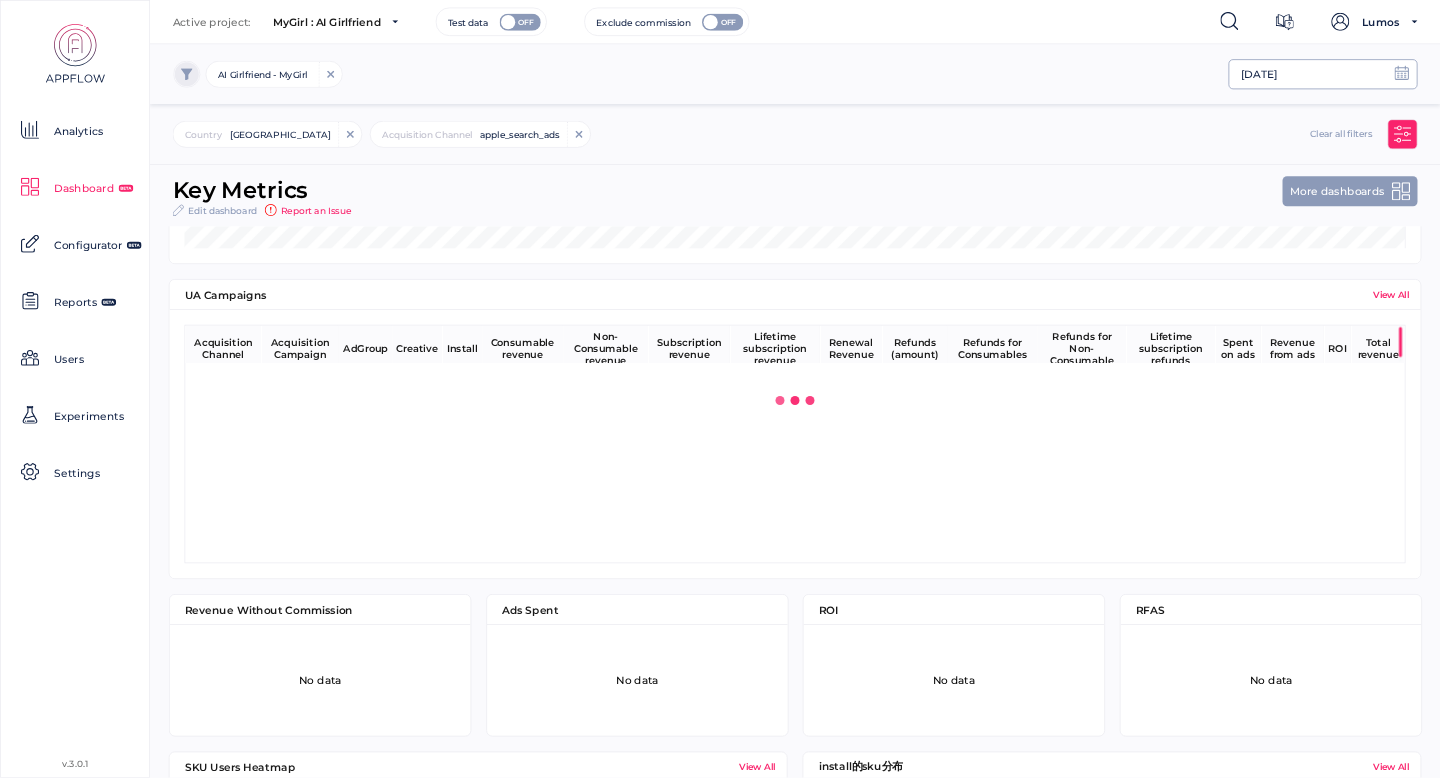 click on "[DATE]" at bounding box center [1259, 75] 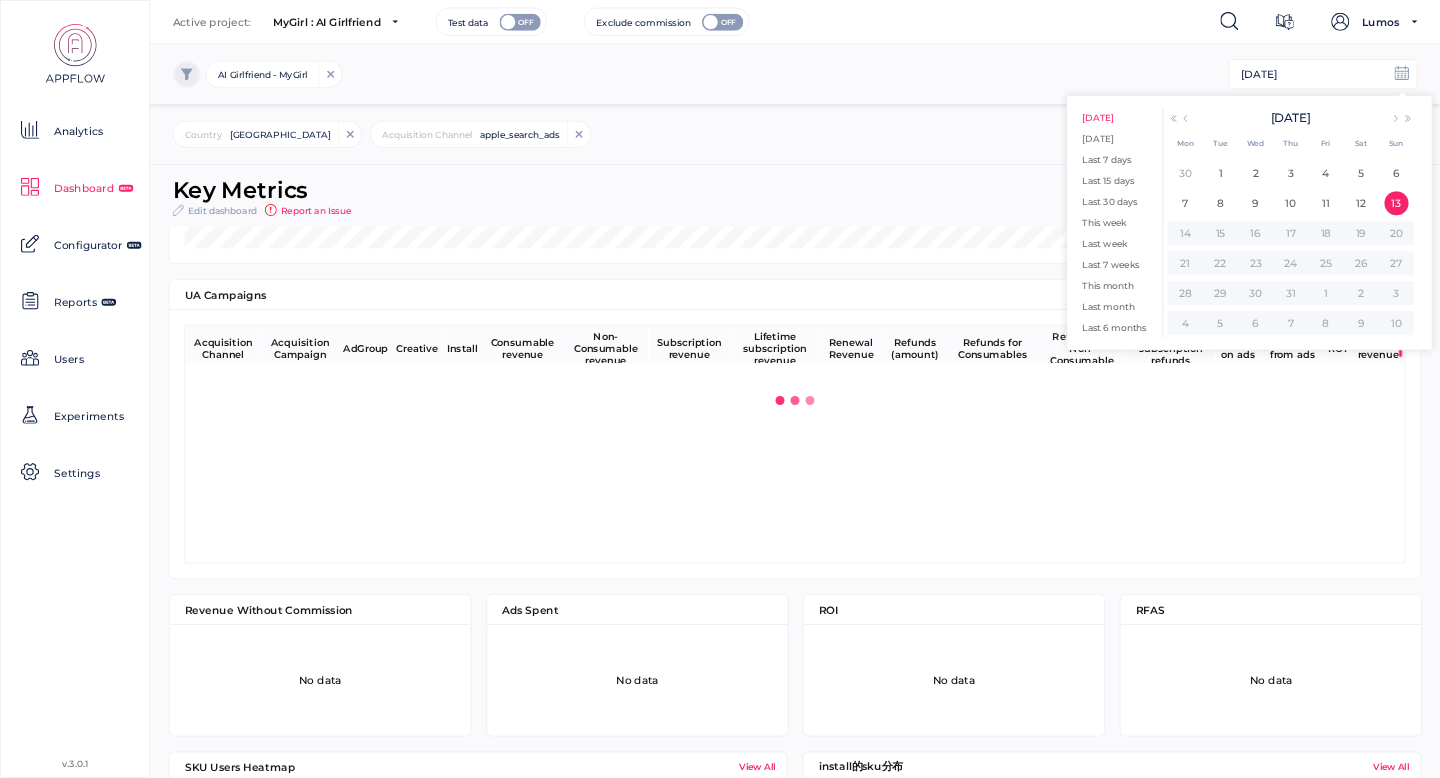 scroll, scrollTop: 1, scrollLeft: 9, axis: both 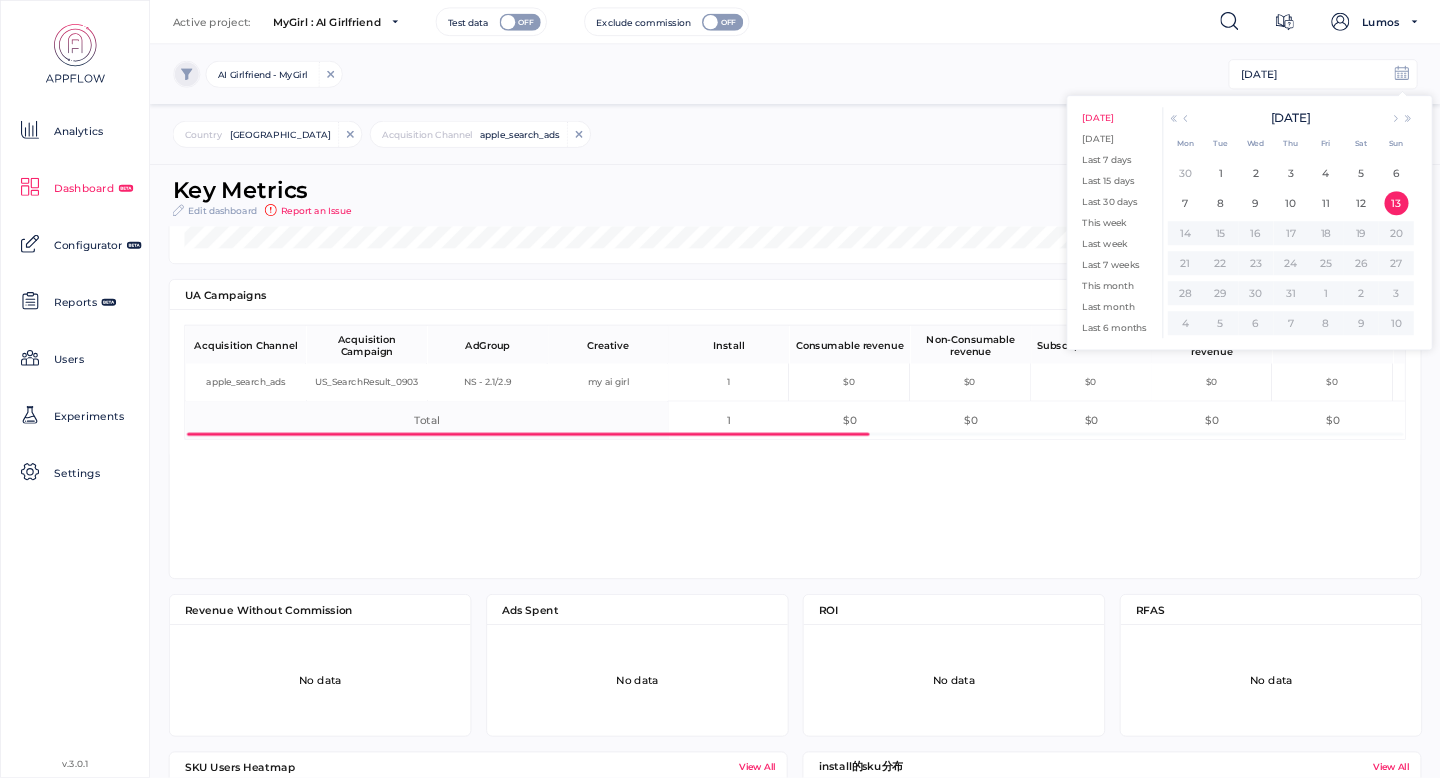 click on "[DATE] [DATE] Last 7 days Last 15 days Last 30 days This week Last week Last 7 weeks This month Last month Last 6 months All time" 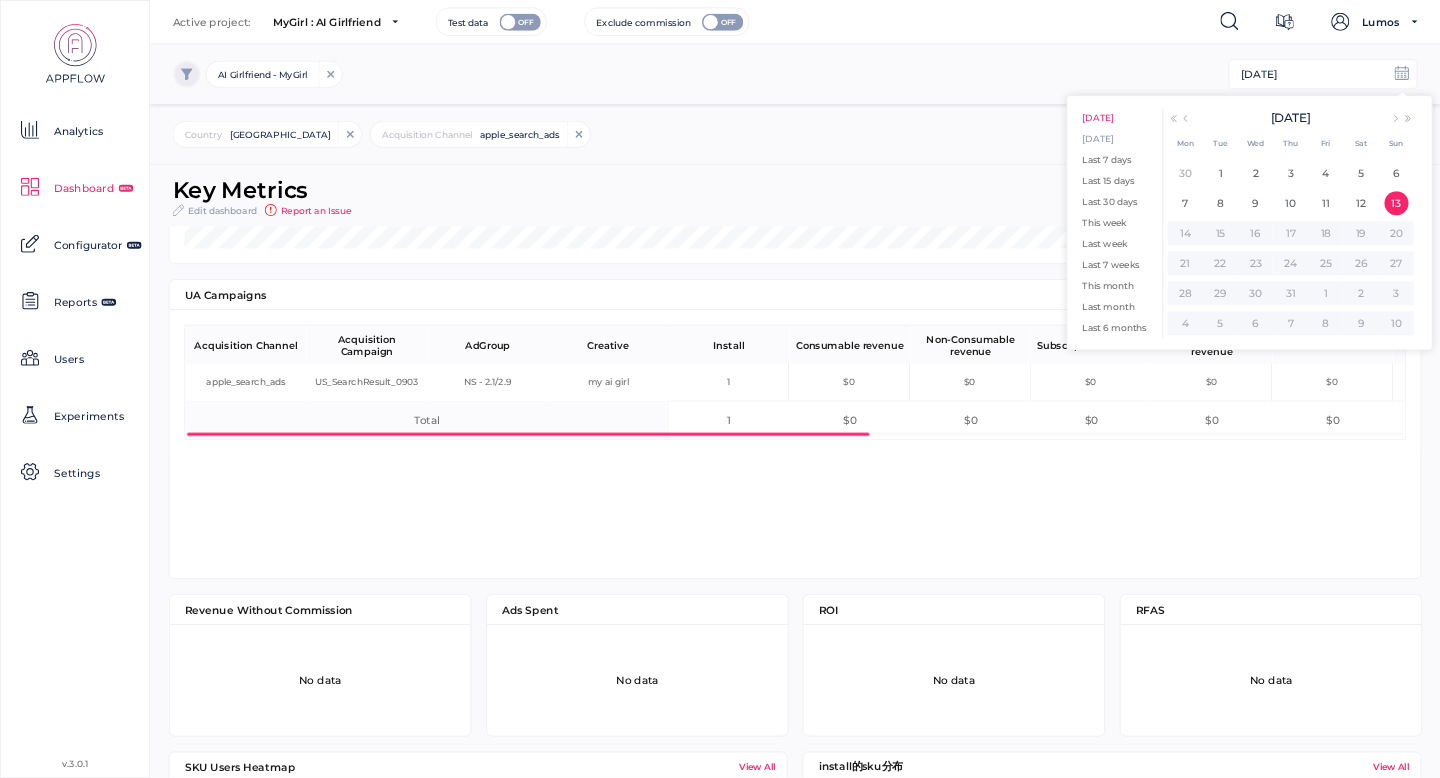 click on "[DATE]" 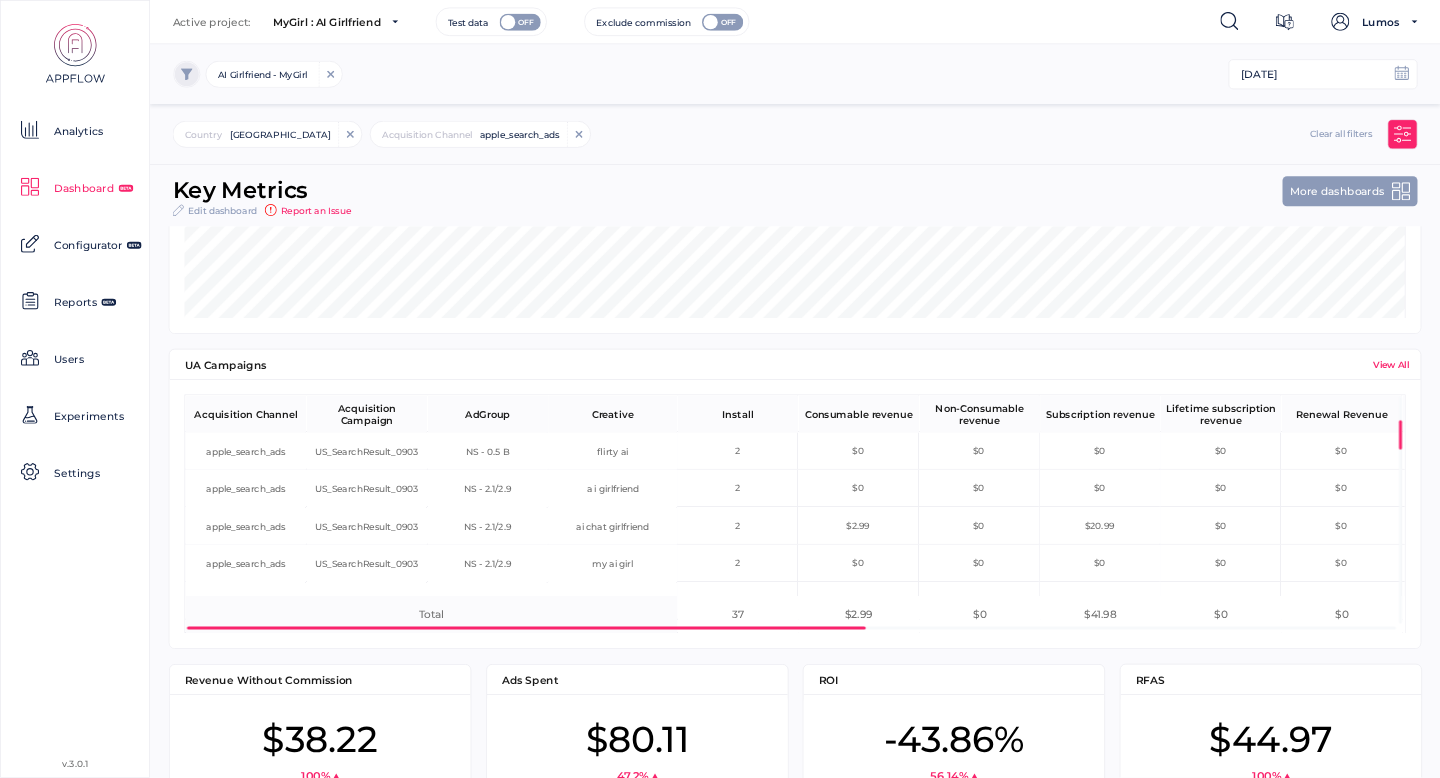 scroll, scrollTop: 251, scrollLeft: 0, axis: vertical 